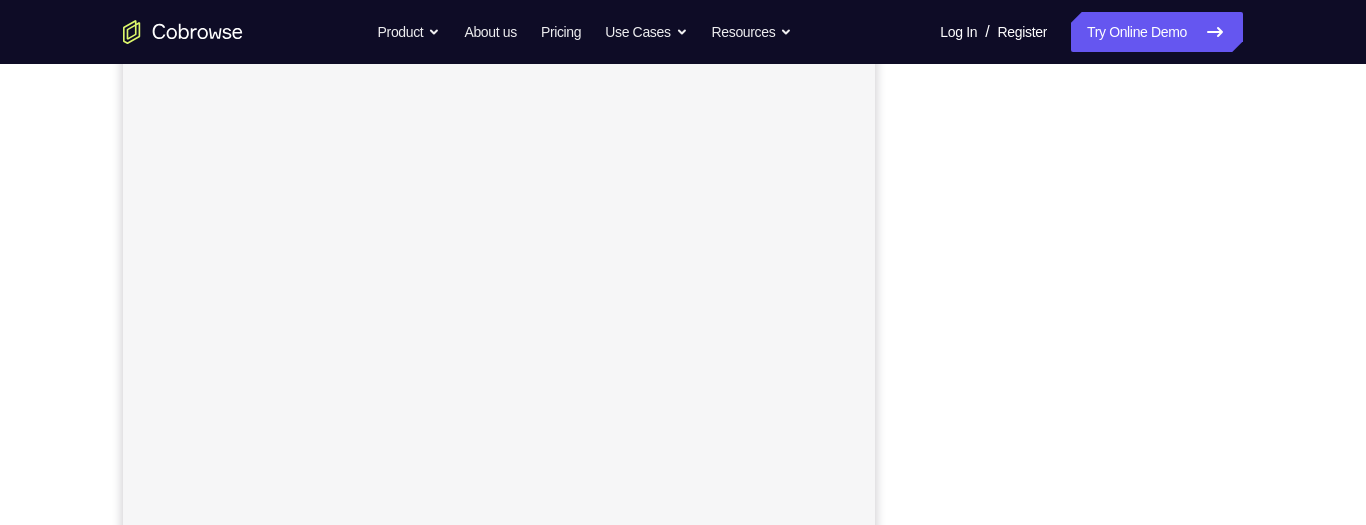 scroll, scrollTop: 337, scrollLeft: 0, axis: vertical 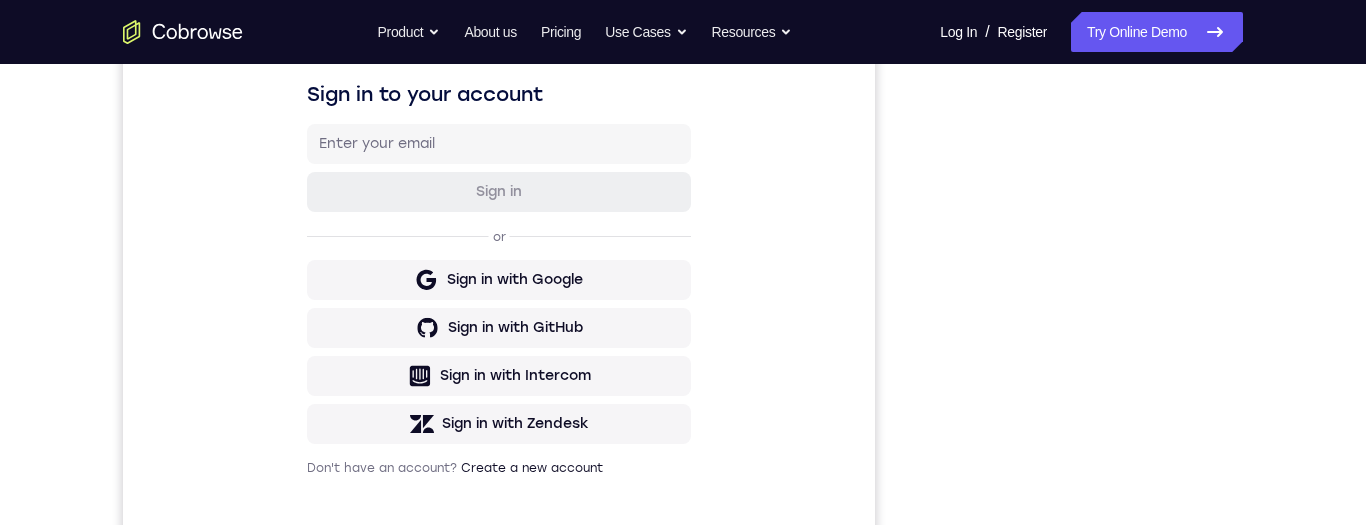 click on "Sign in to your account Sign in or Sign in with Google Sign in with GitHub Sign in with Intercom Sign in with Zendesk Don't have an account?   Create a new account" at bounding box center (499, 278) 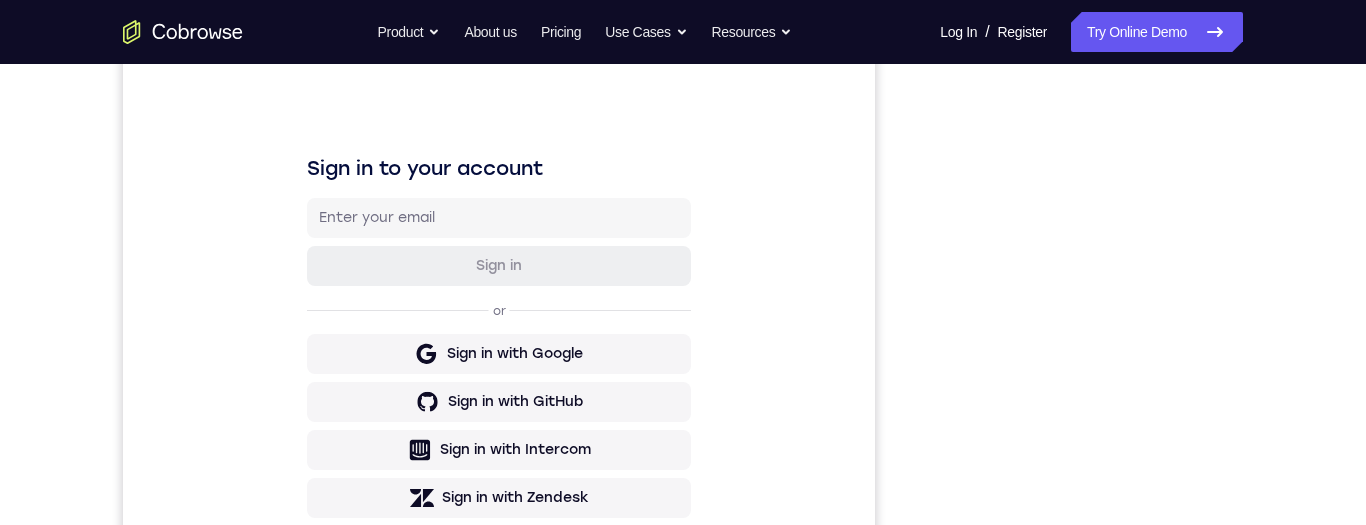 scroll, scrollTop: 391, scrollLeft: 0, axis: vertical 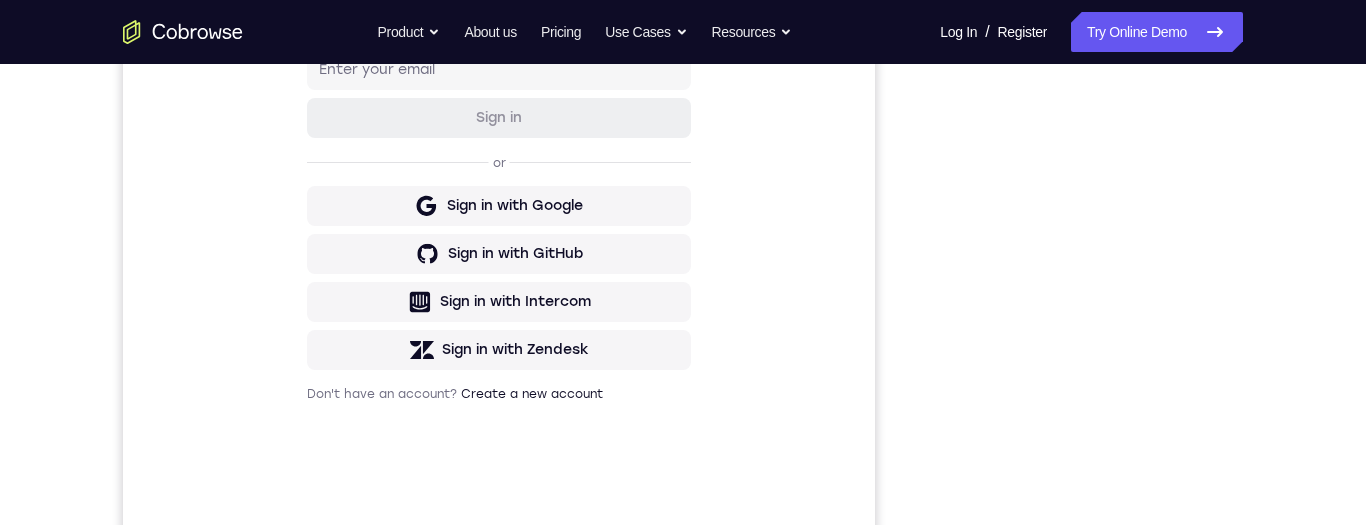 click on "Your Support Agent             Your Customer       Web   iOS   Android                         Next Steps   We’d be happy to give a product demo, answer any technical questions, or share best practices.          Create An Account             Contact Sales" at bounding box center (683, 332) 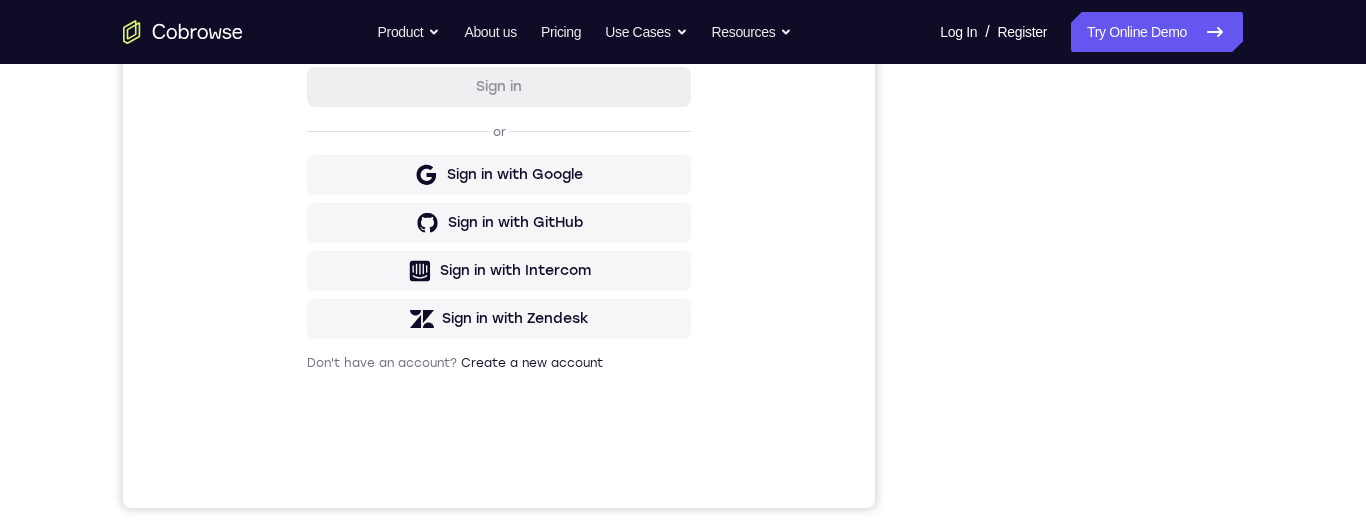 scroll, scrollTop: 334, scrollLeft: 0, axis: vertical 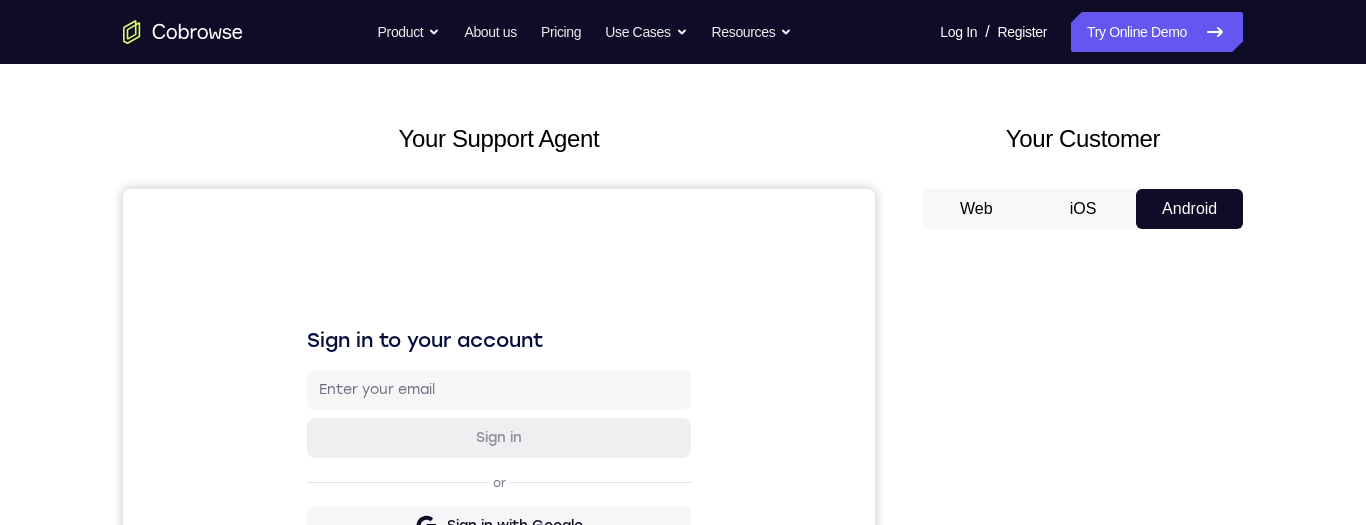 click on "iOS" at bounding box center (1083, 209) 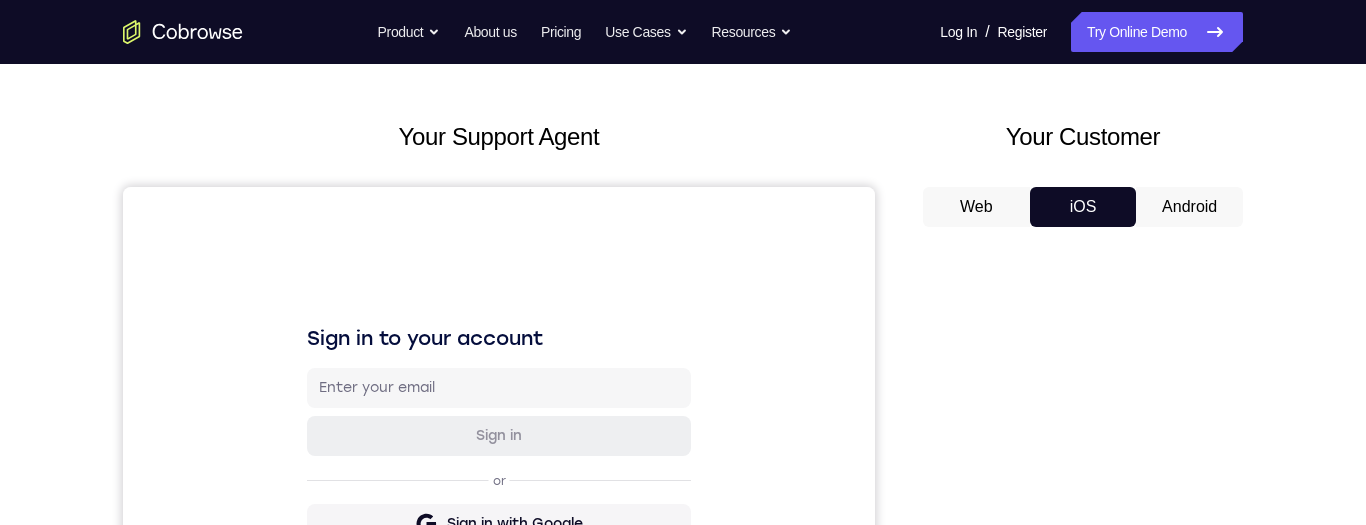 scroll, scrollTop: 61, scrollLeft: 0, axis: vertical 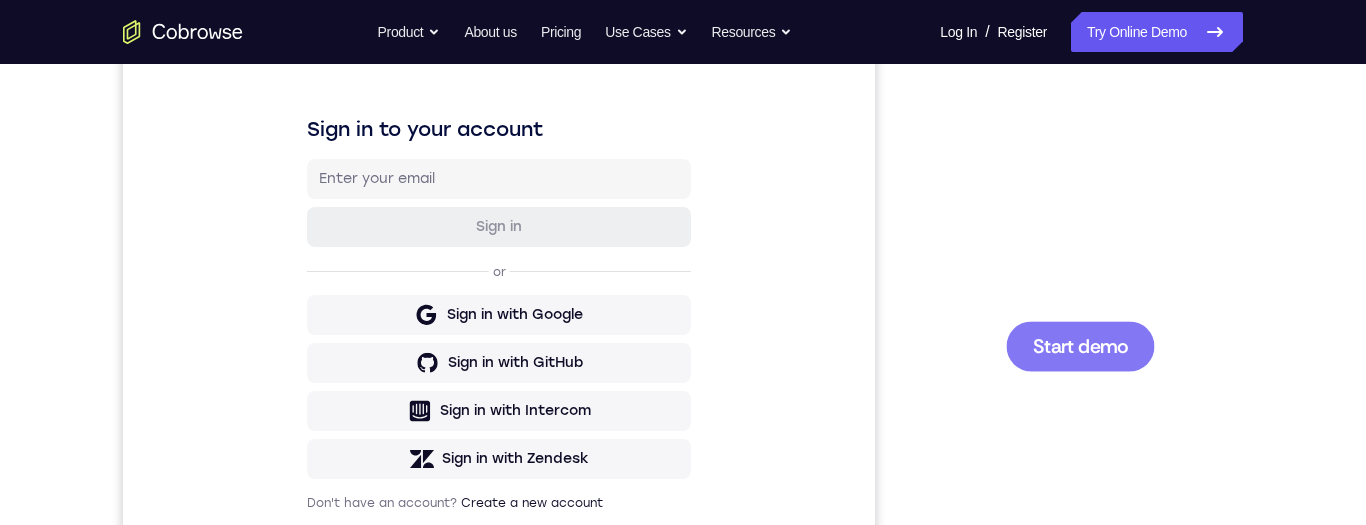 click on "Start demo" at bounding box center [1080, 345] 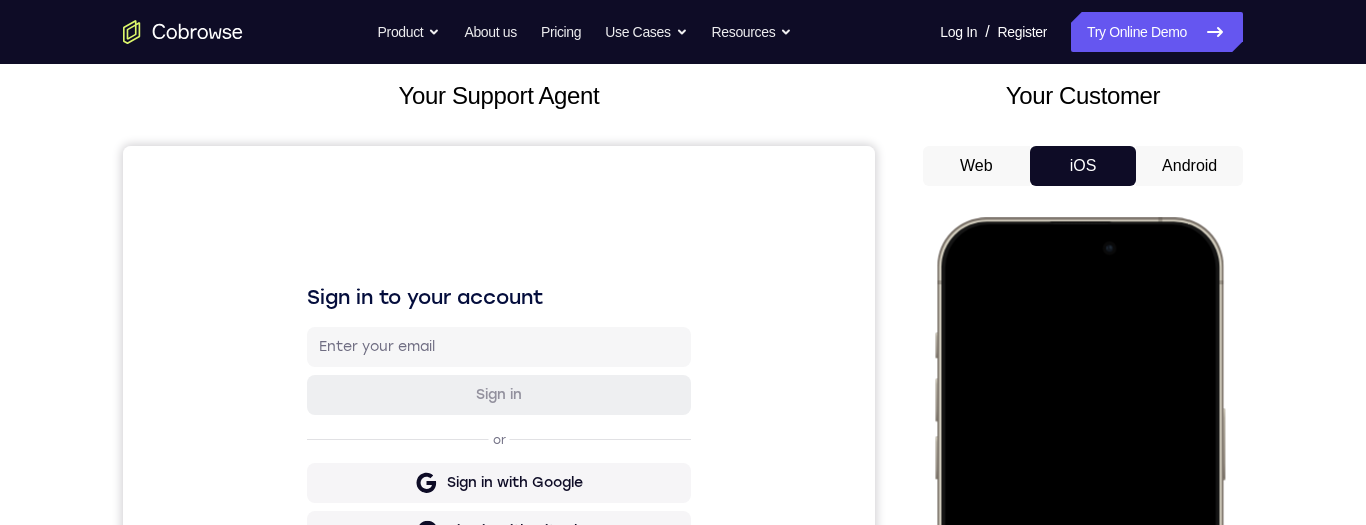 scroll, scrollTop: 154, scrollLeft: 0, axis: vertical 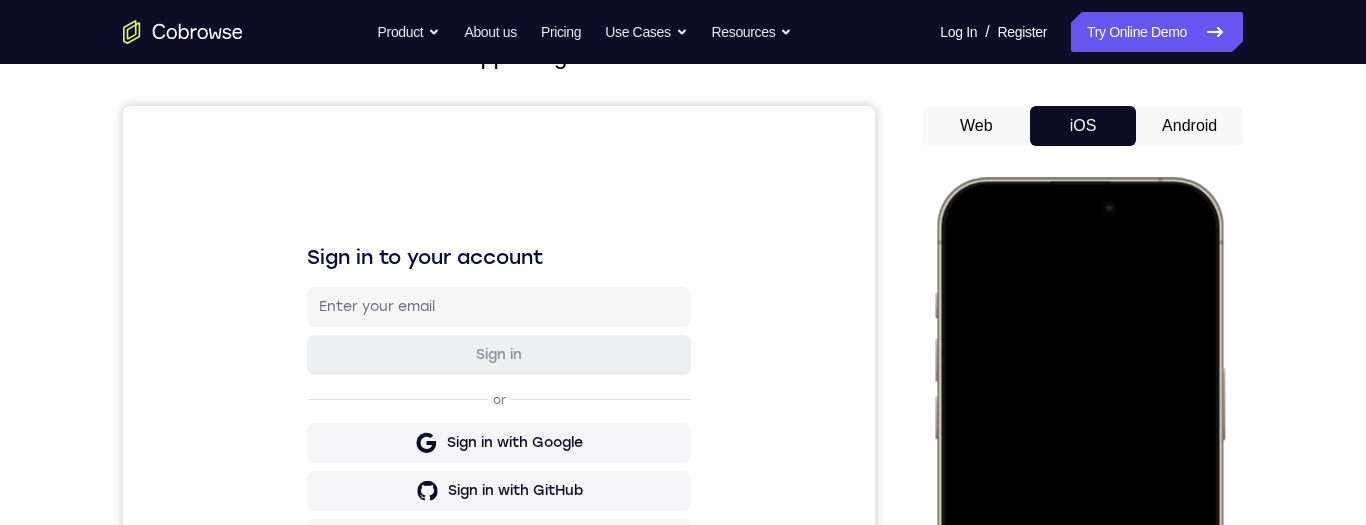 click at bounding box center [1079, 473] 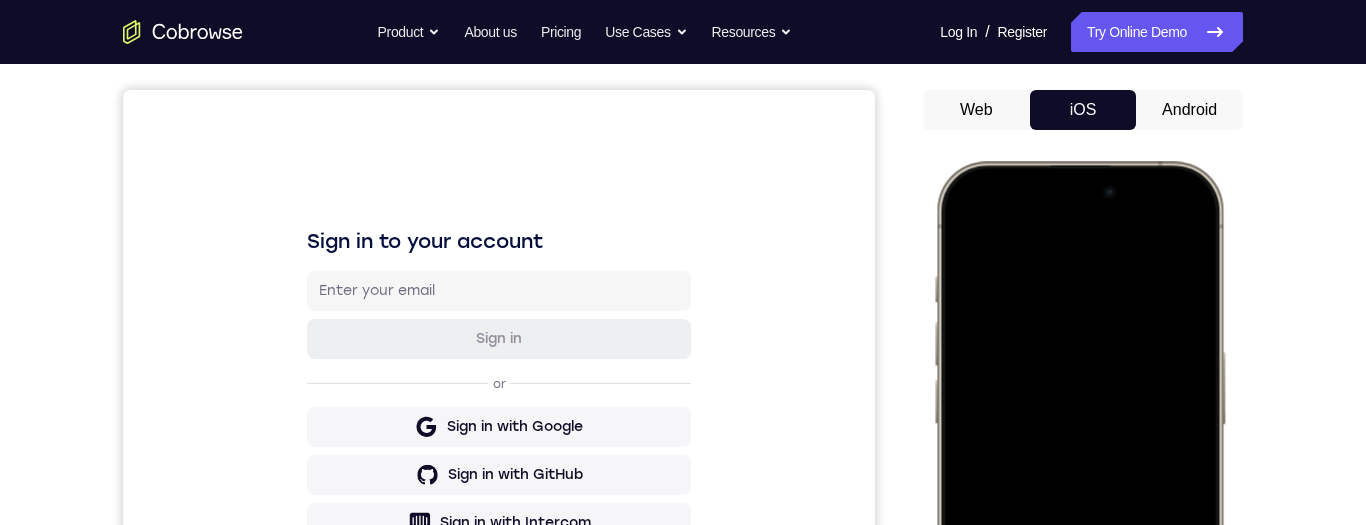 scroll, scrollTop: 192, scrollLeft: 0, axis: vertical 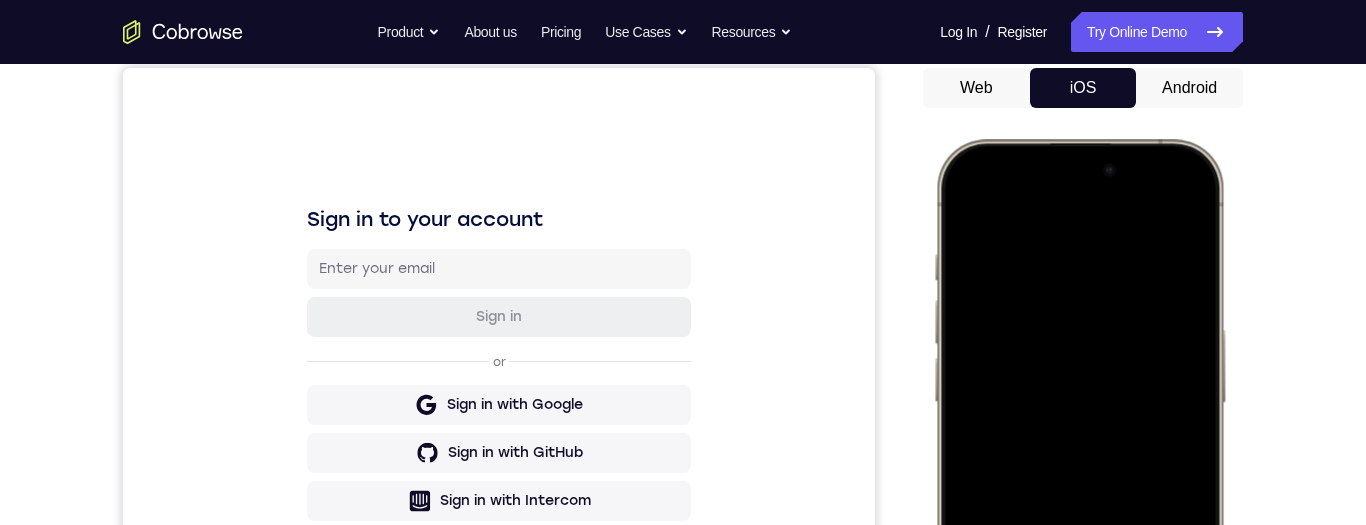 click at bounding box center (1079, 435) 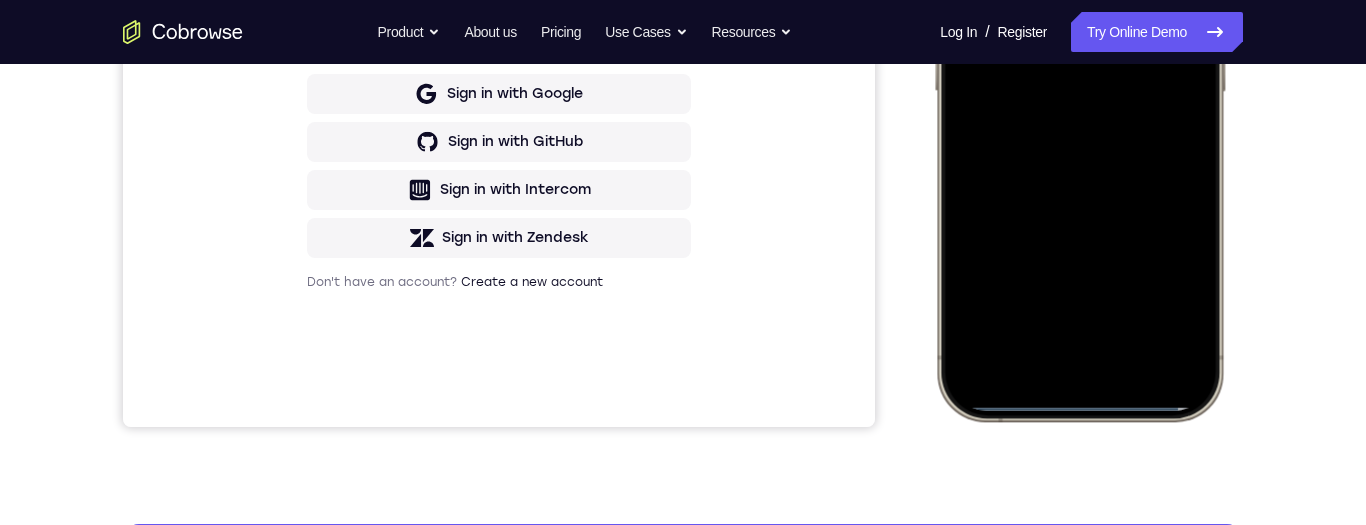 click at bounding box center [1079, 124] 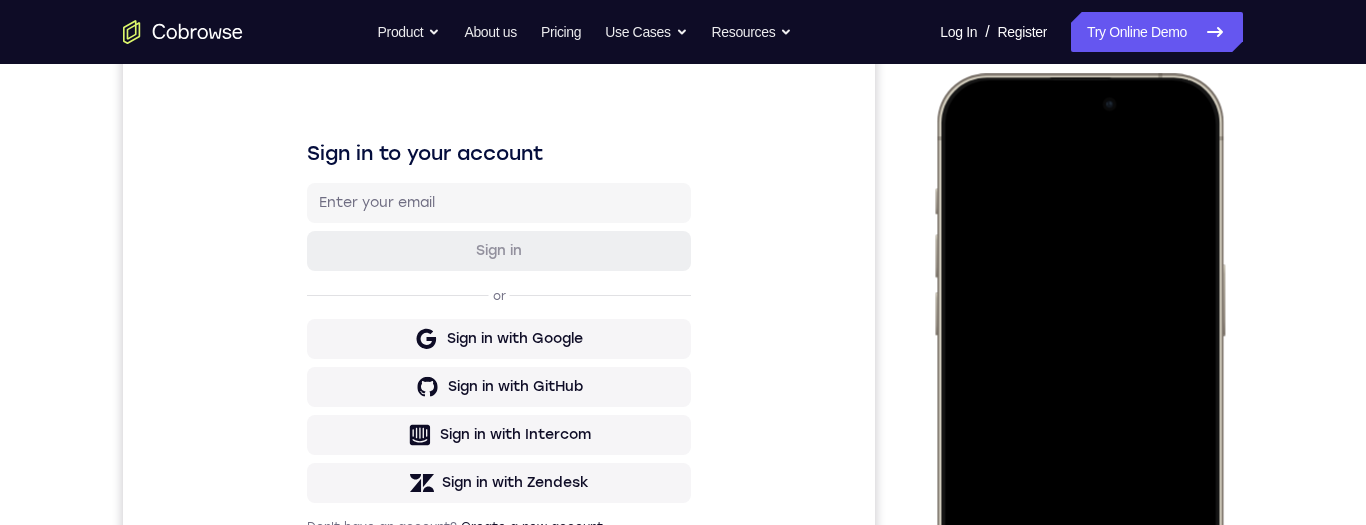 scroll, scrollTop: 212, scrollLeft: 0, axis: vertical 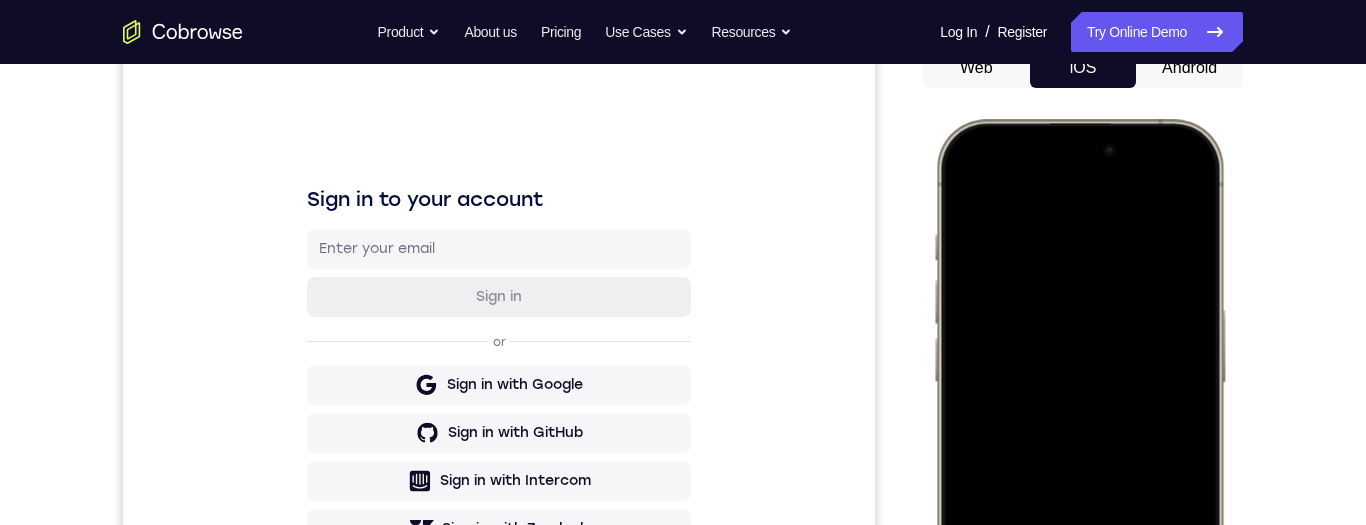 click at bounding box center [1079, 415] 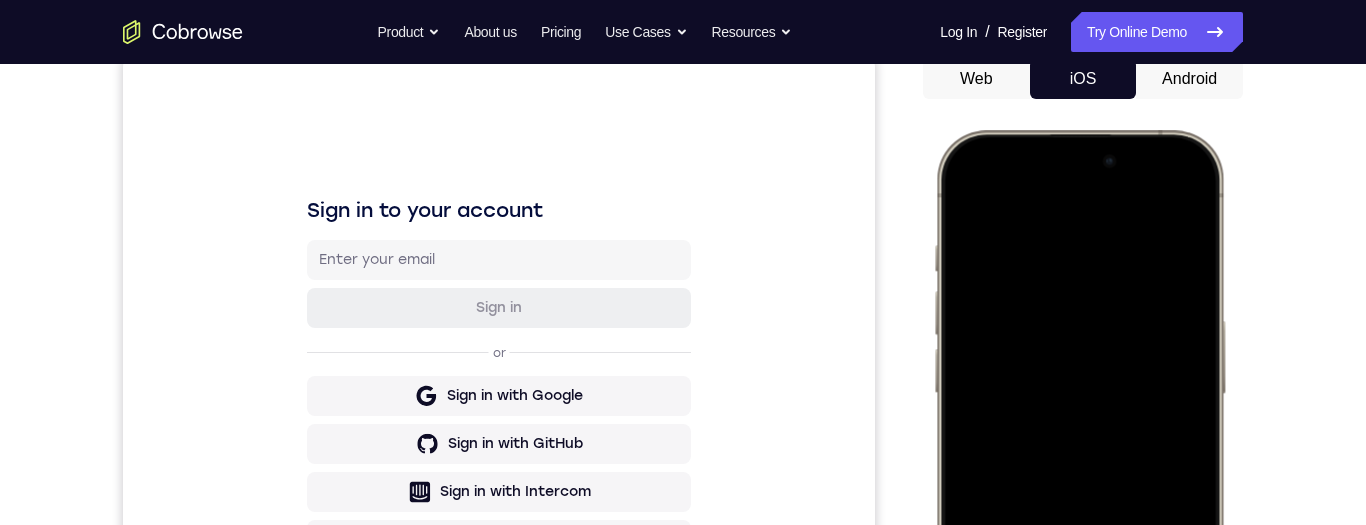 click at bounding box center [1079, 426] 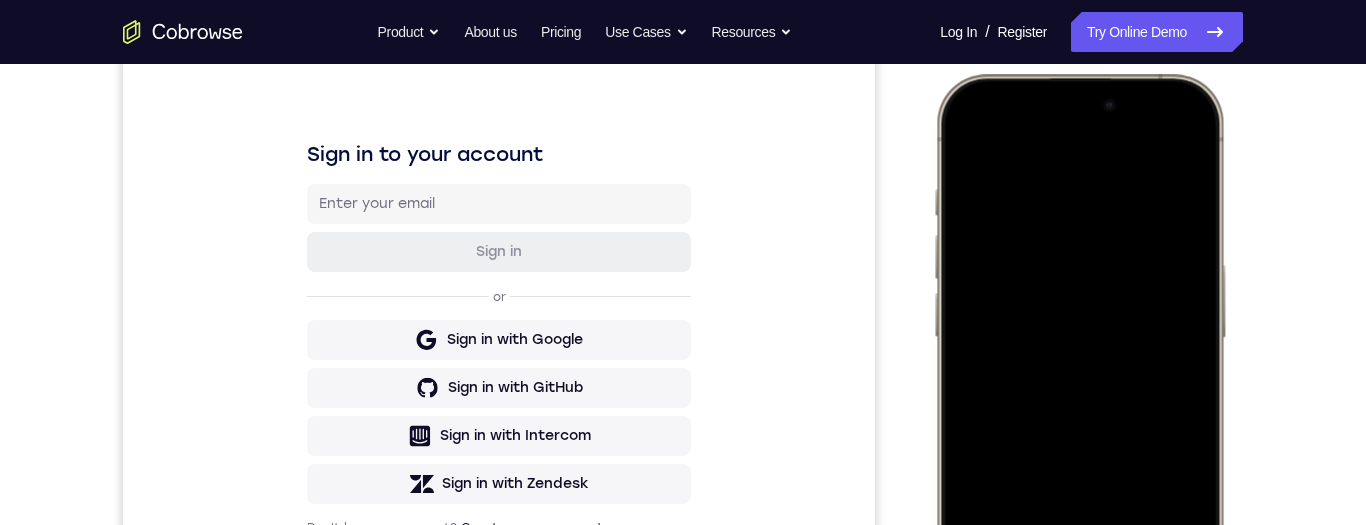 scroll, scrollTop: 256, scrollLeft: 0, axis: vertical 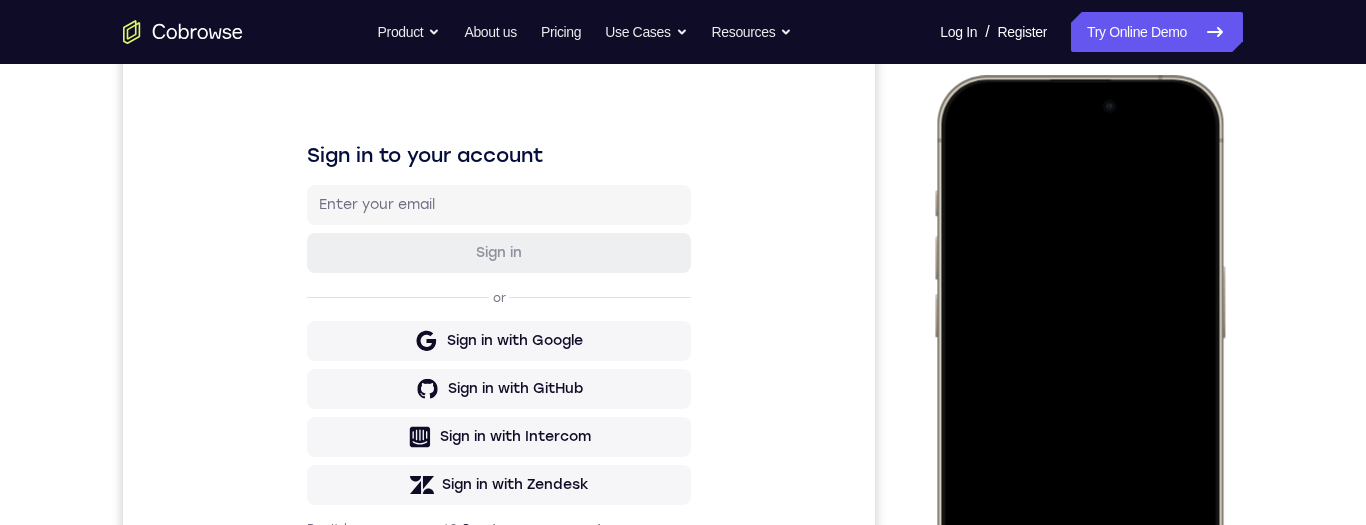 click at bounding box center (1079, 371) 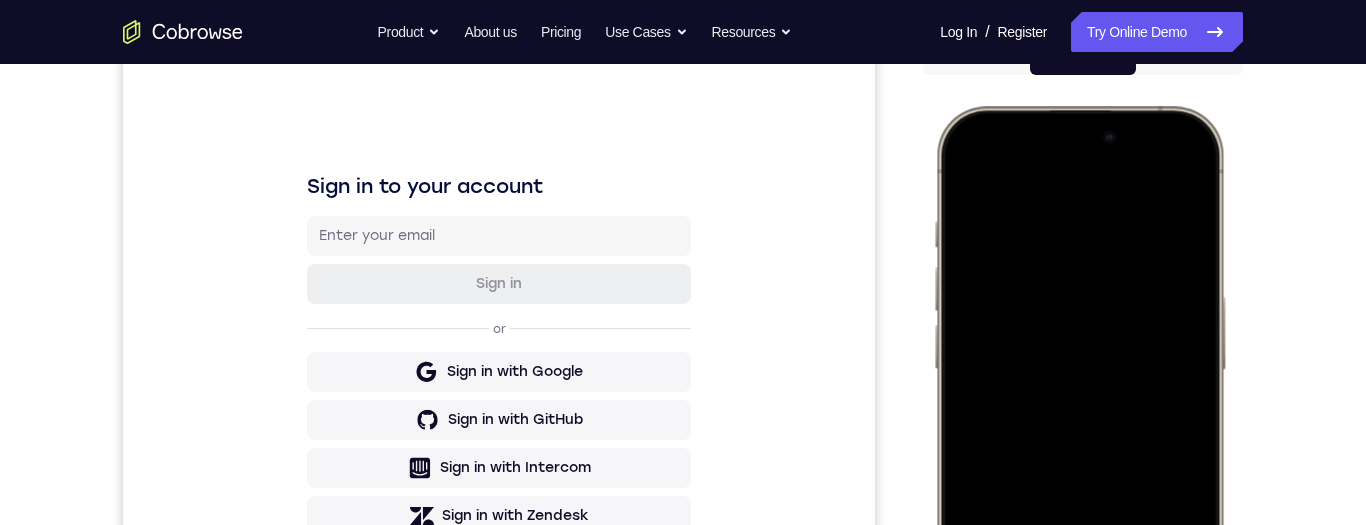 scroll, scrollTop: 211, scrollLeft: 0, axis: vertical 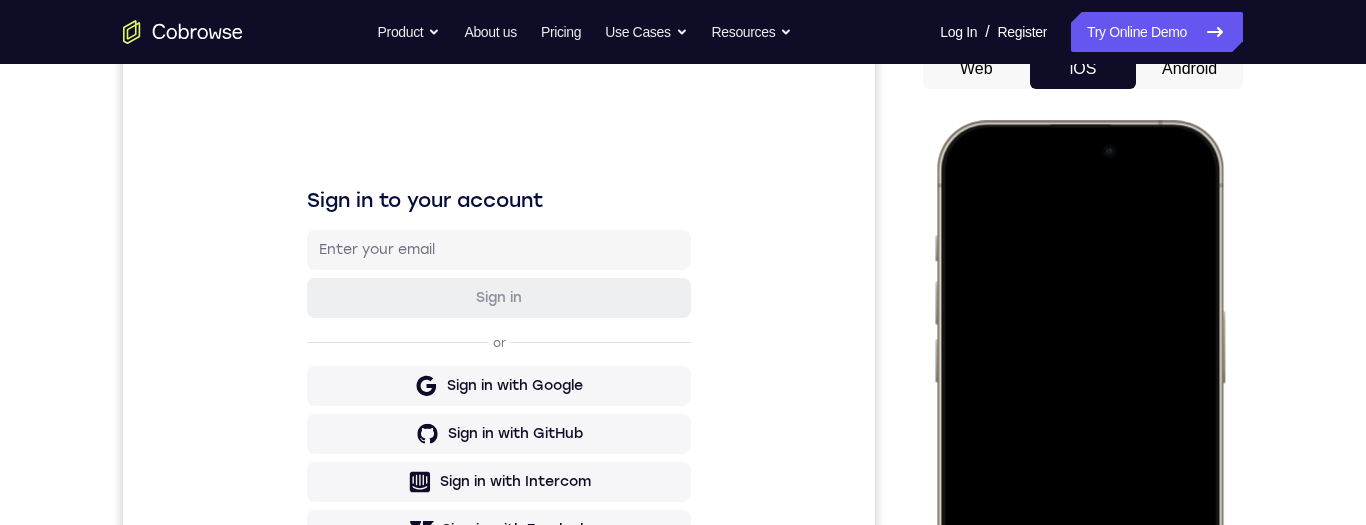 click at bounding box center [1079, 416] 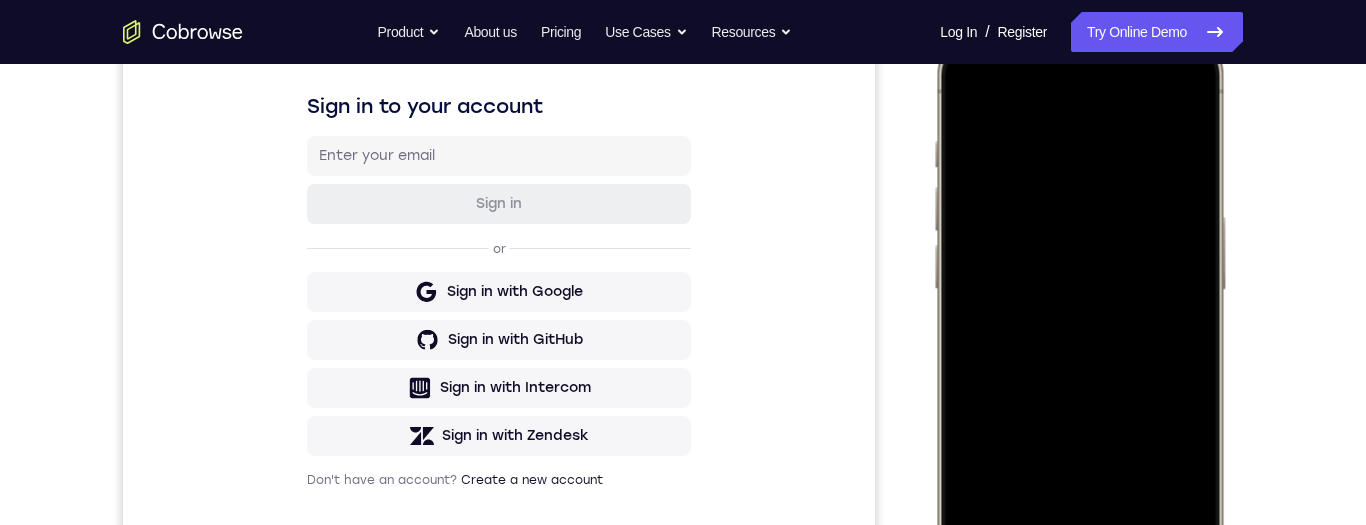 scroll, scrollTop: 440, scrollLeft: 0, axis: vertical 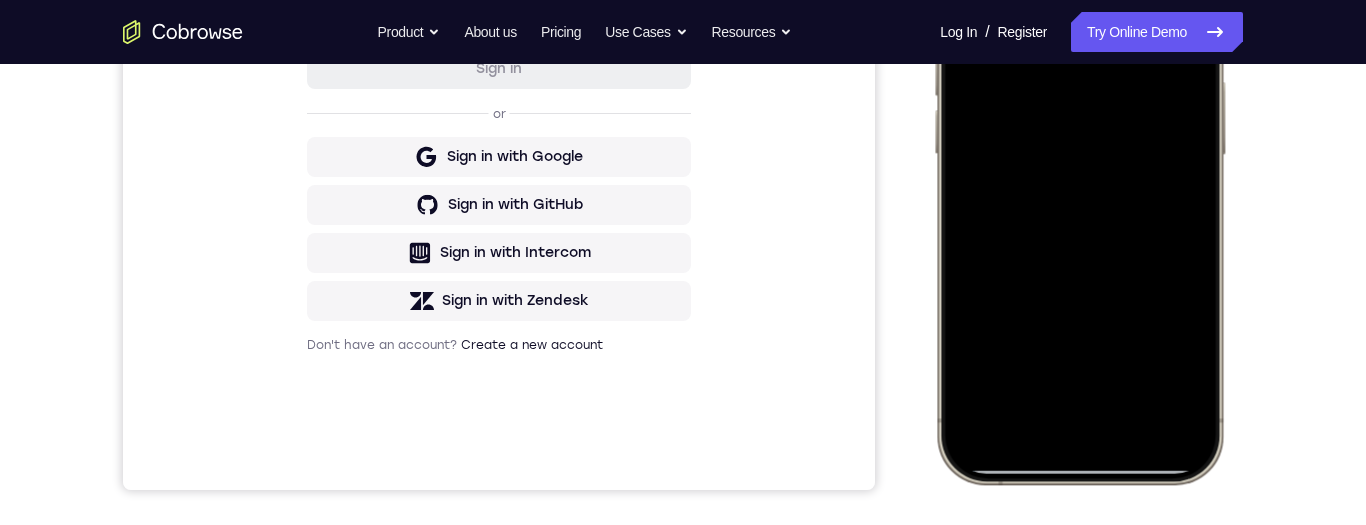 click at bounding box center [1079, 187] 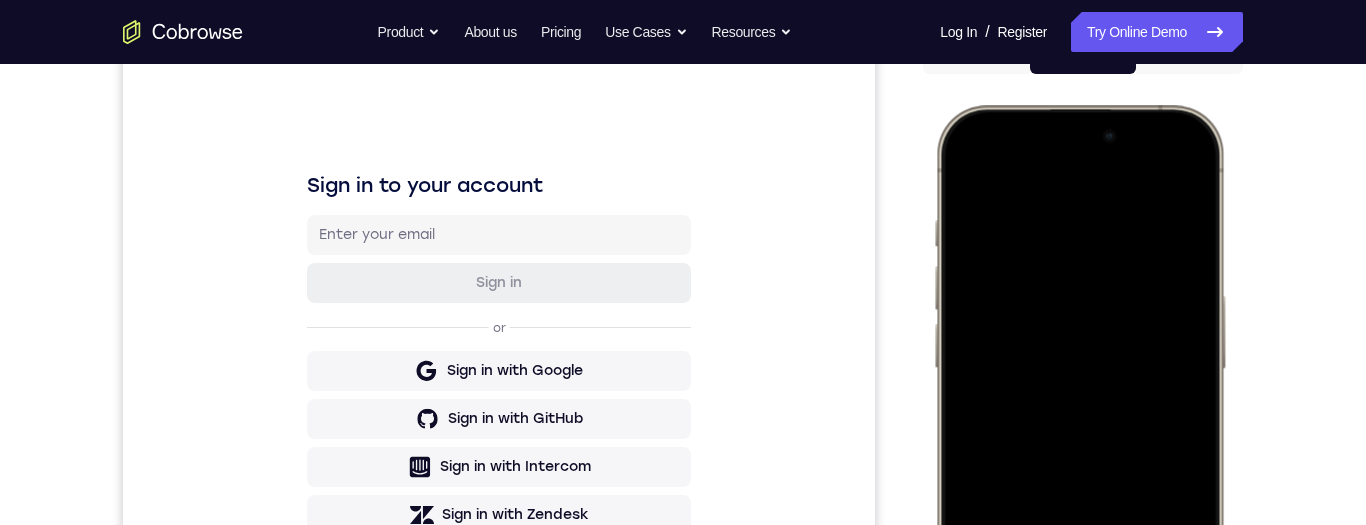 scroll, scrollTop: 228, scrollLeft: 0, axis: vertical 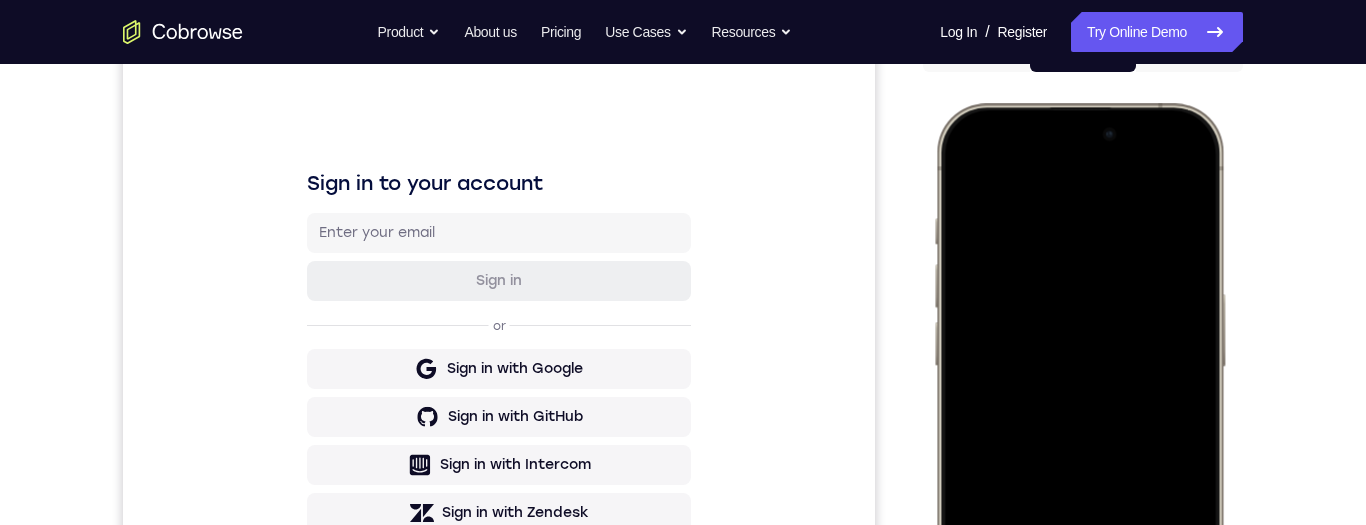 click at bounding box center [1079, 399] 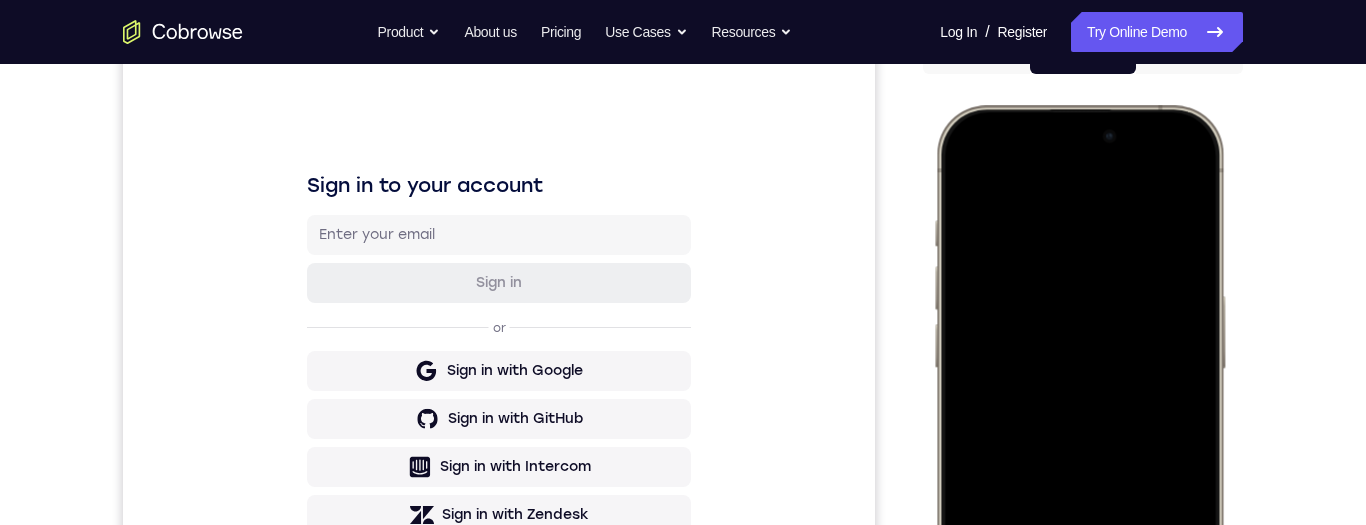 scroll, scrollTop: 285, scrollLeft: 0, axis: vertical 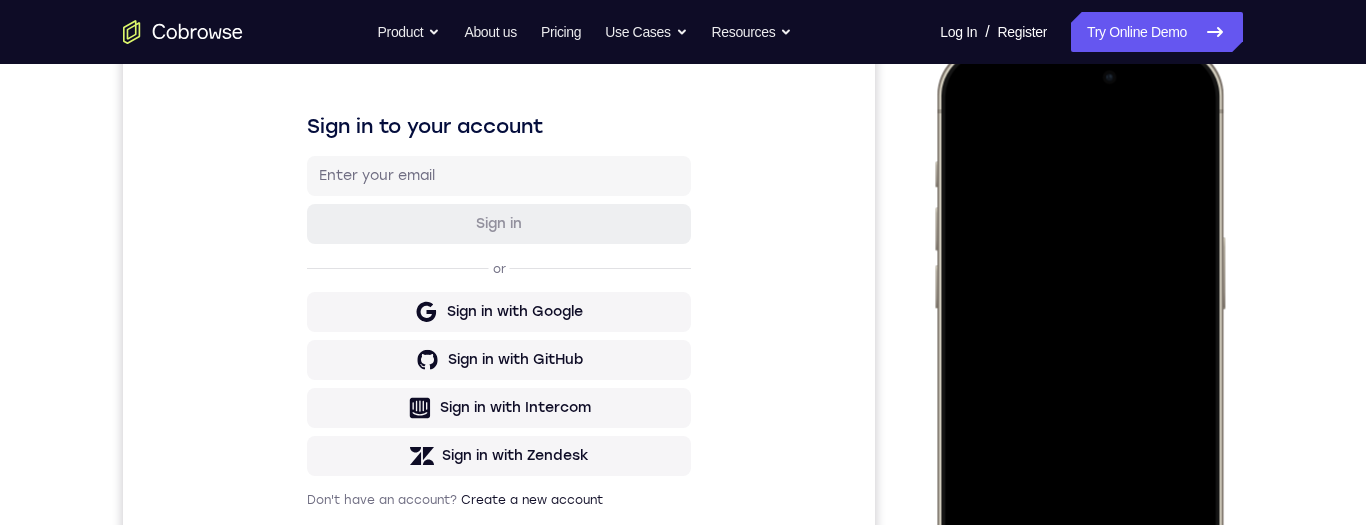 click at bounding box center [1079, 342] 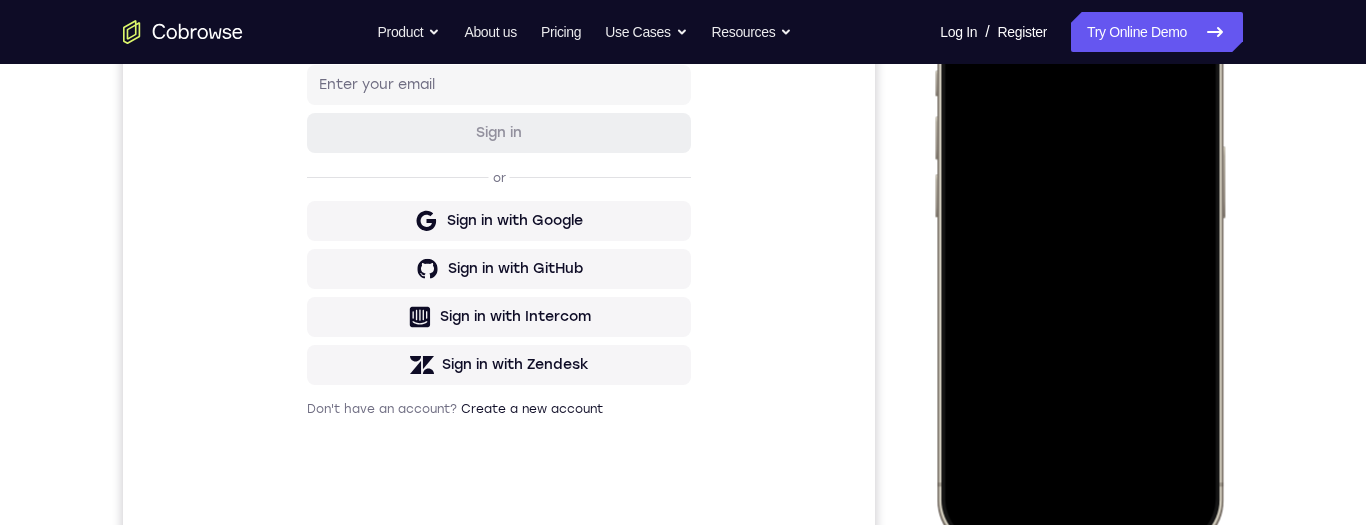 scroll, scrollTop: 544, scrollLeft: 0, axis: vertical 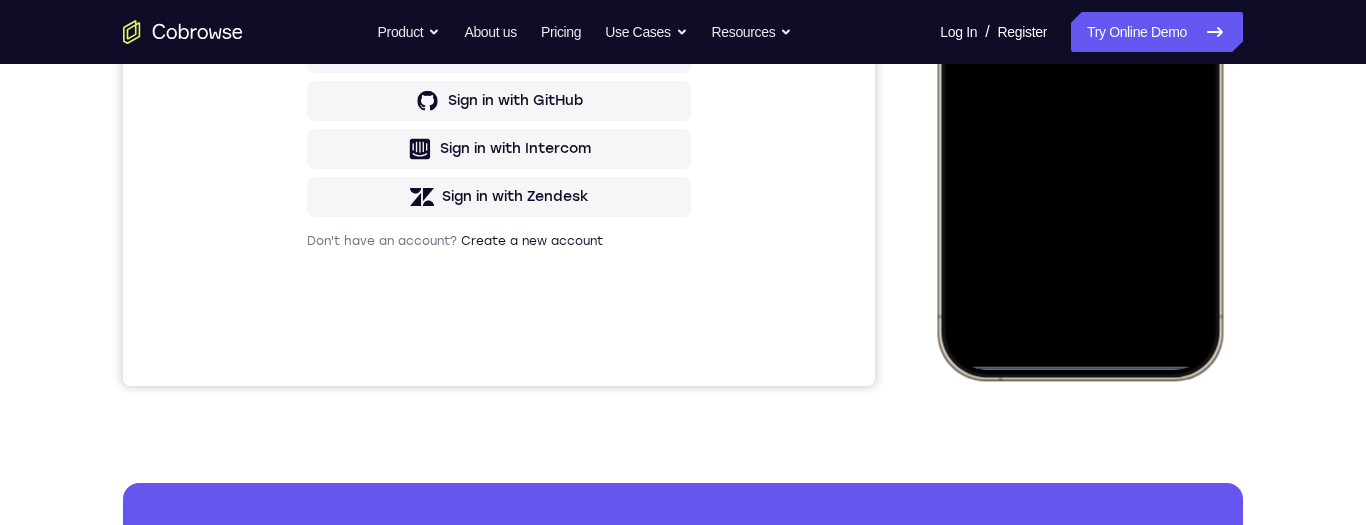 click at bounding box center (1079, 83) 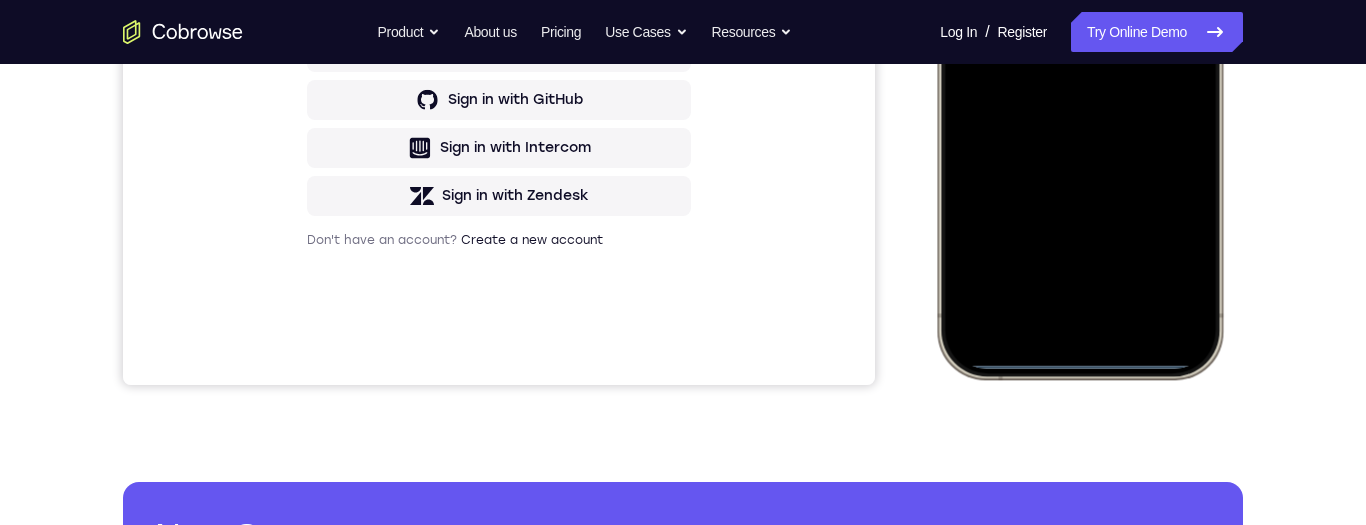 click at bounding box center (1079, 82) 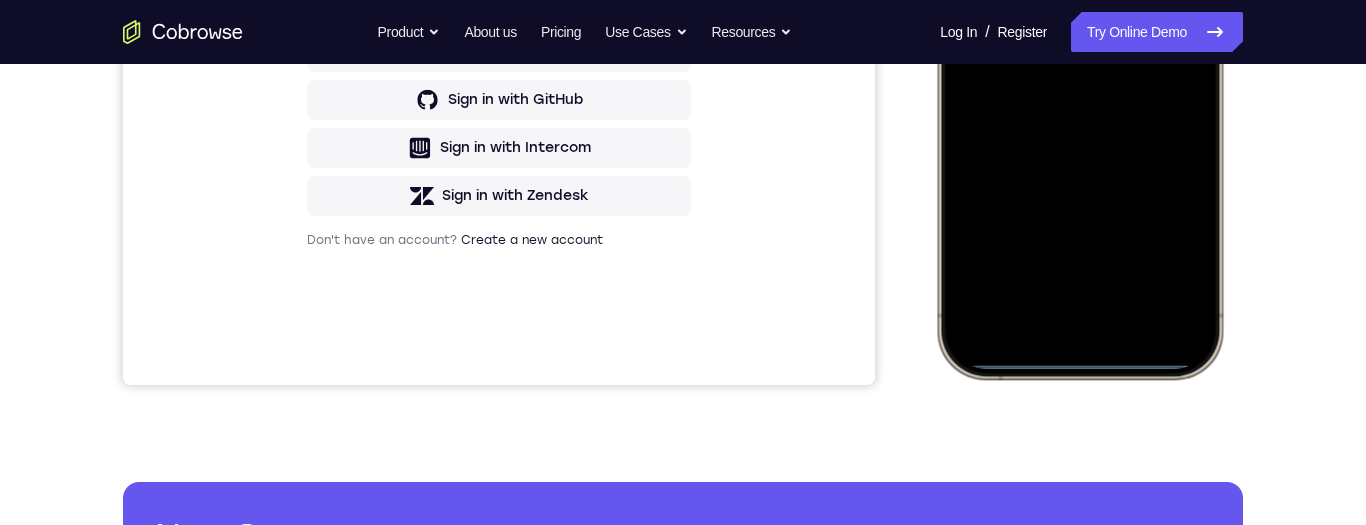 click at bounding box center [1079, 82] 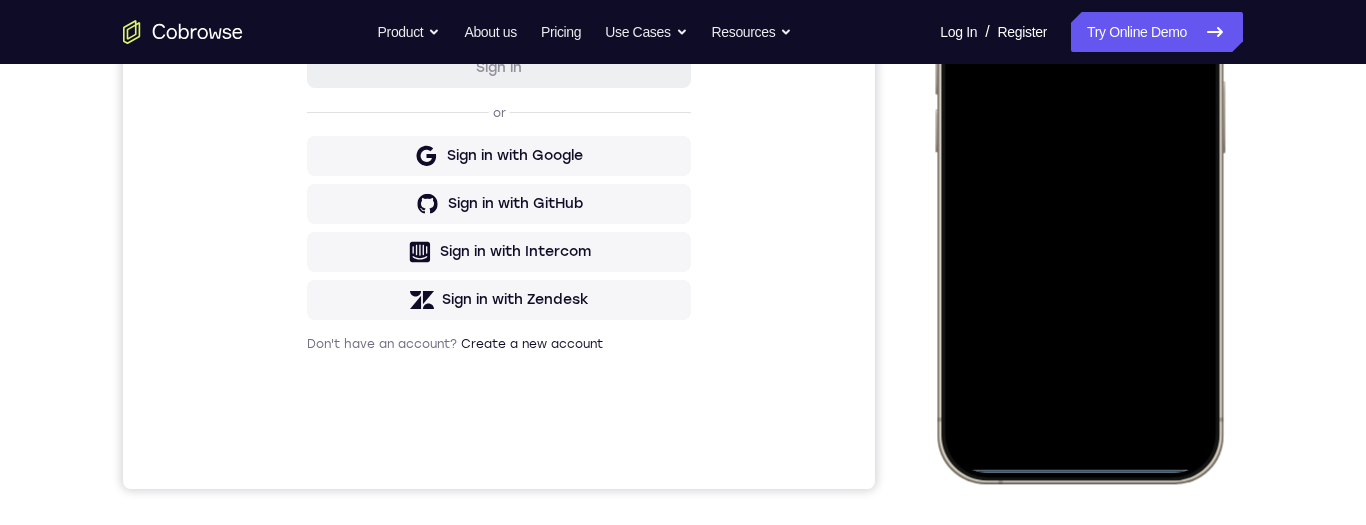 scroll, scrollTop: 541, scrollLeft: 0, axis: vertical 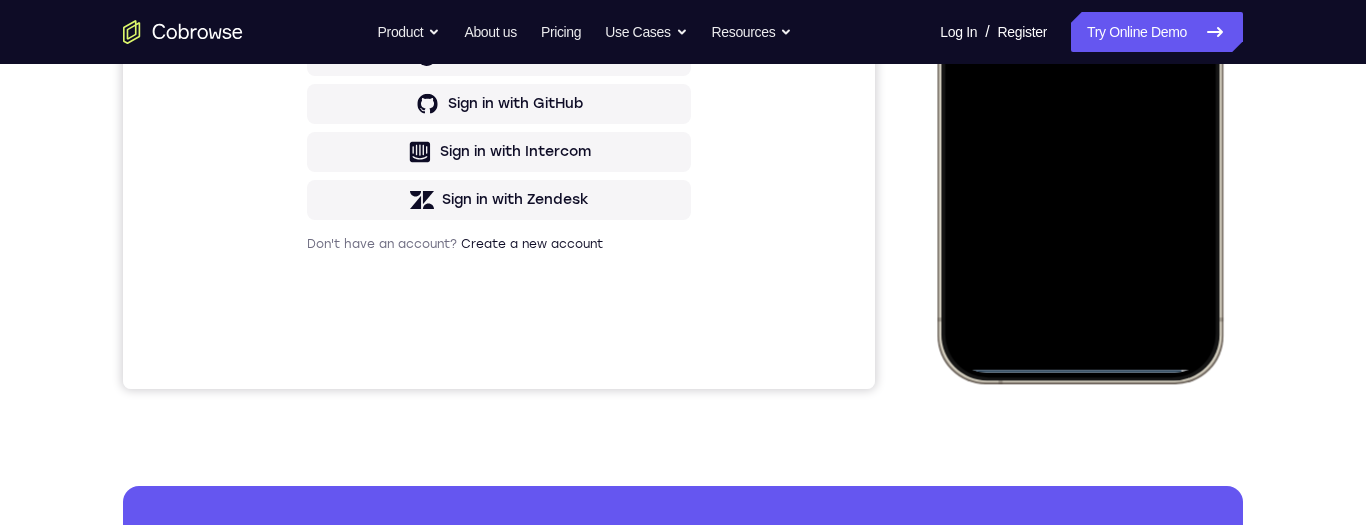 click at bounding box center (1079, 86) 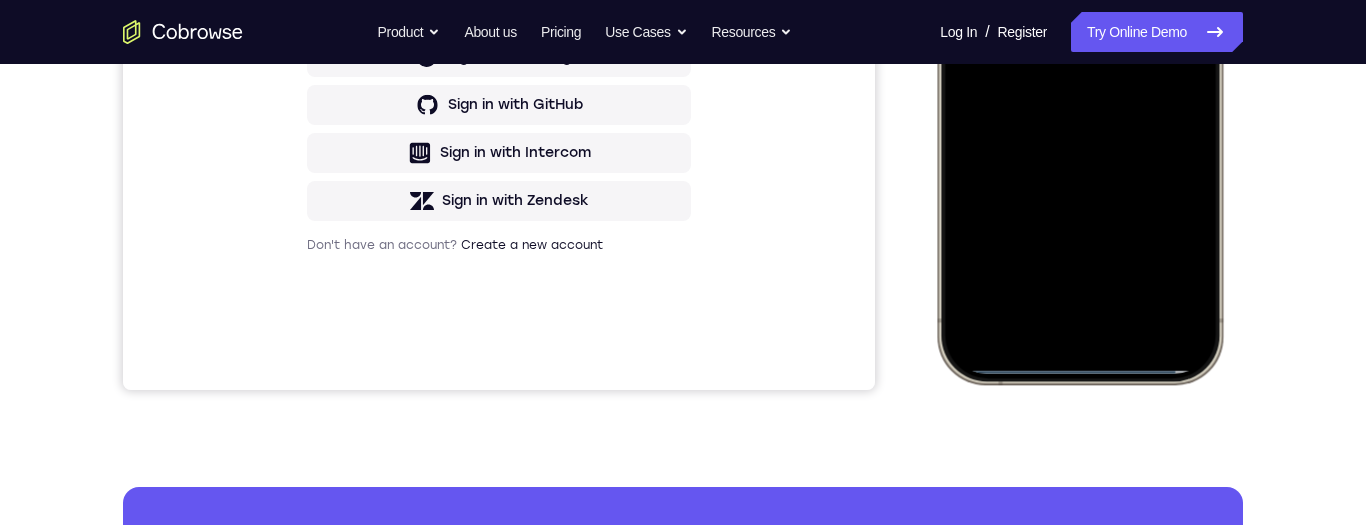 scroll, scrollTop: 433, scrollLeft: 0, axis: vertical 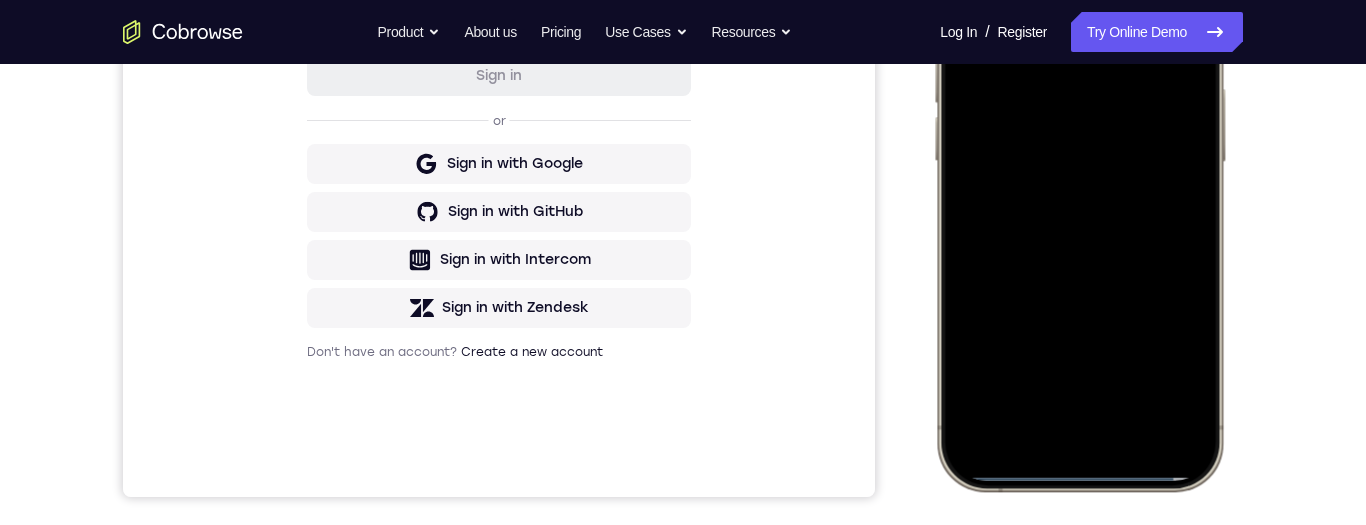 click at bounding box center (1079, 194) 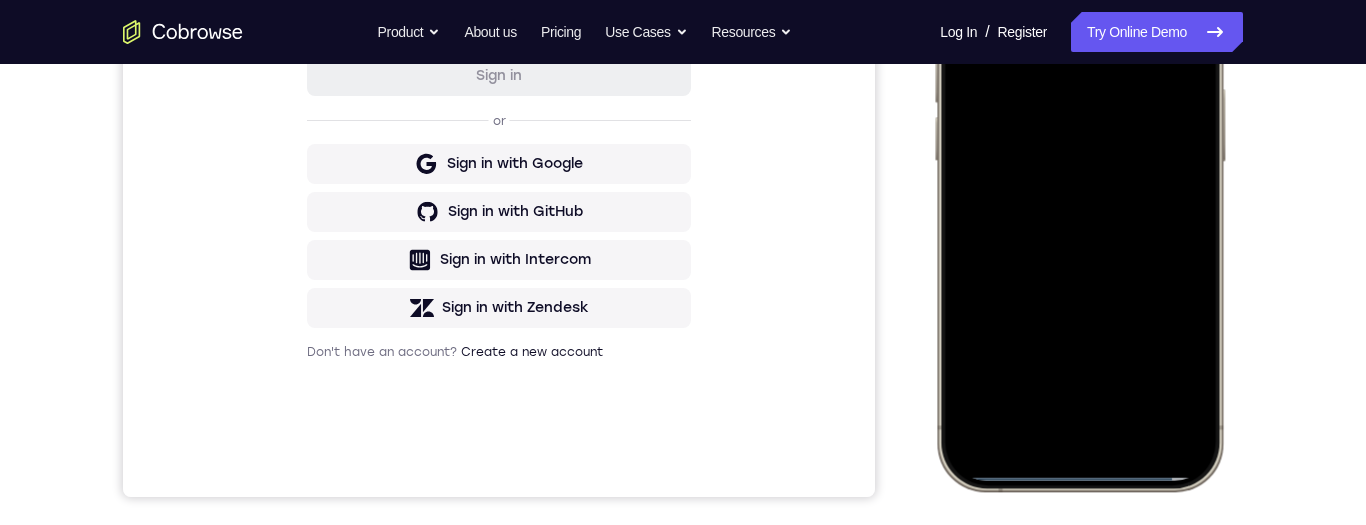 scroll, scrollTop: 411, scrollLeft: 0, axis: vertical 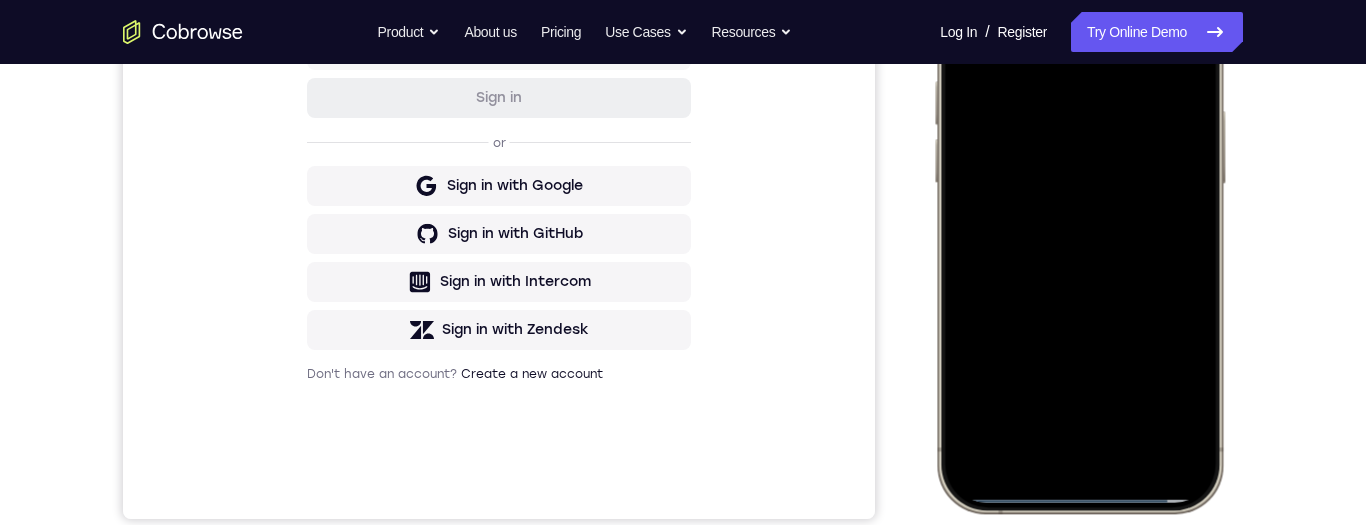 click at bounding box center [1079, 216] 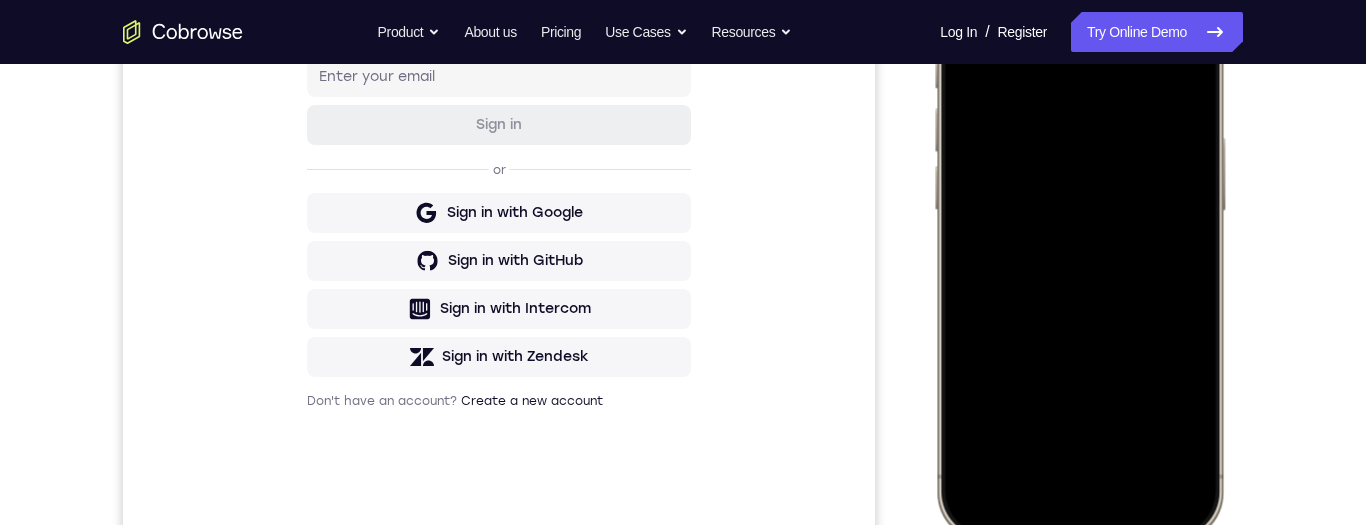 scroll, scrollTop: 390, scrollLeft: 0, axis: vertical 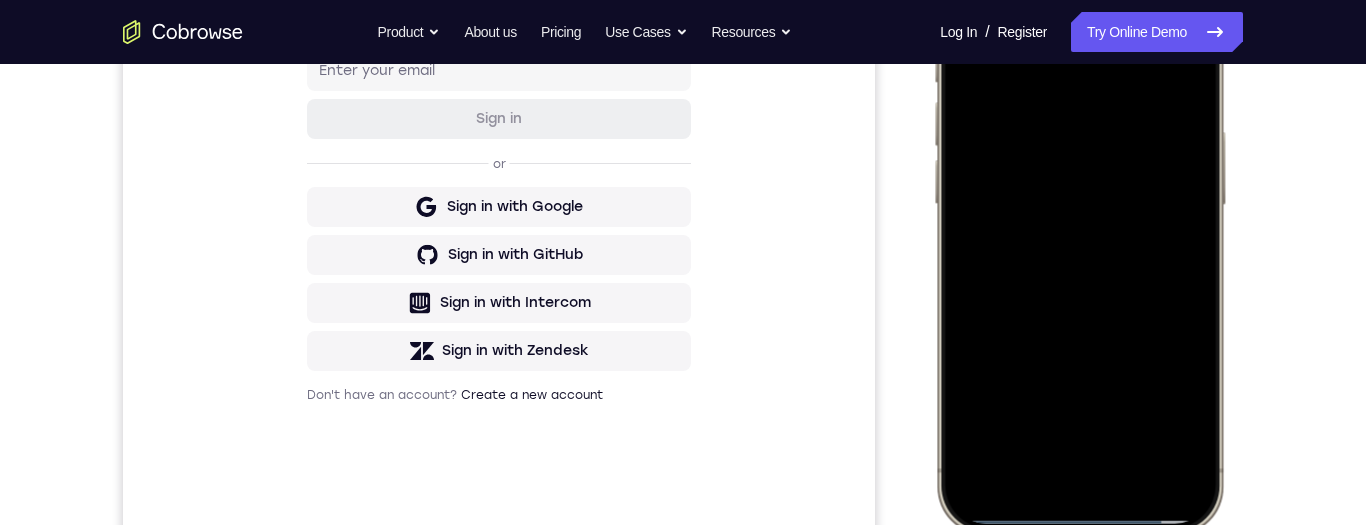 click at bounding box center (1079, 237) 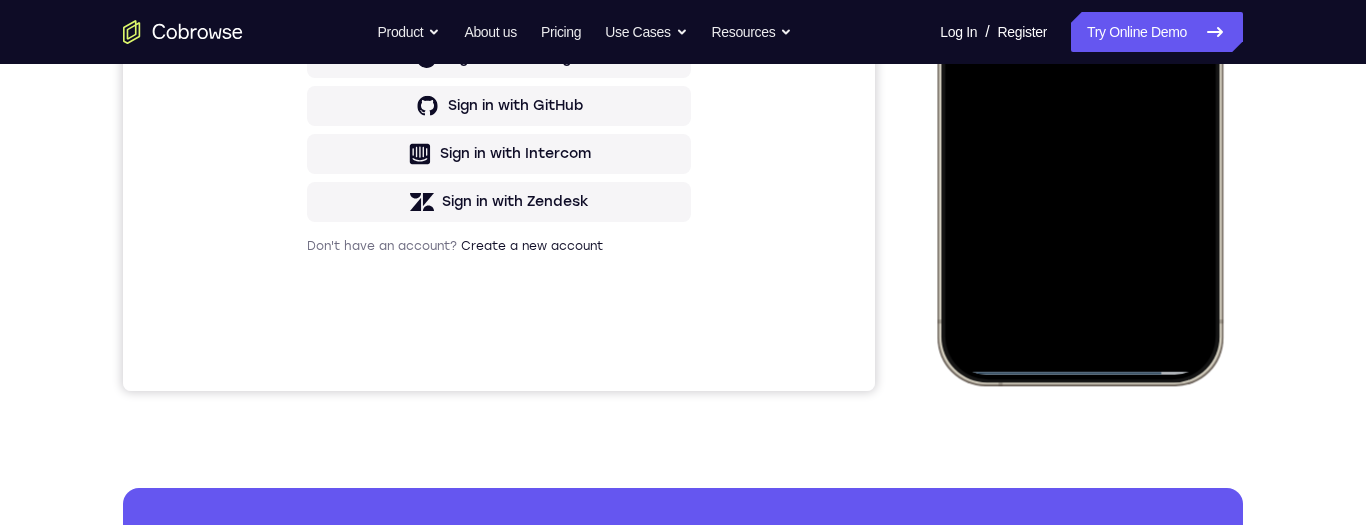 scroll, scrollTop: 605, scrollLeft: 0, axis: vertical 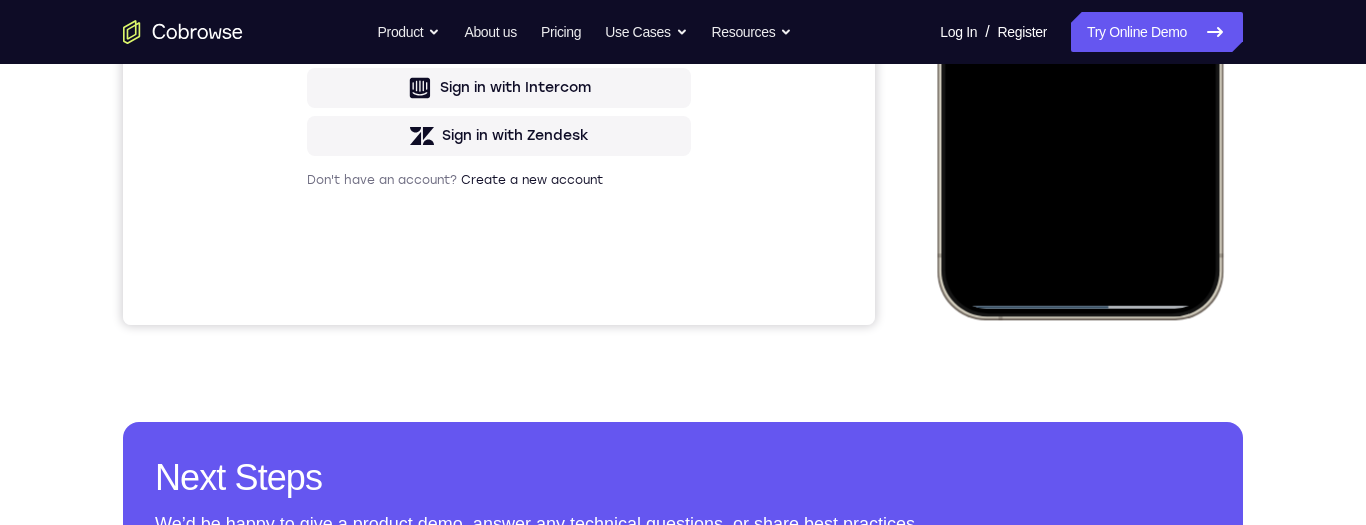 click at bounding box center [1079, 22] 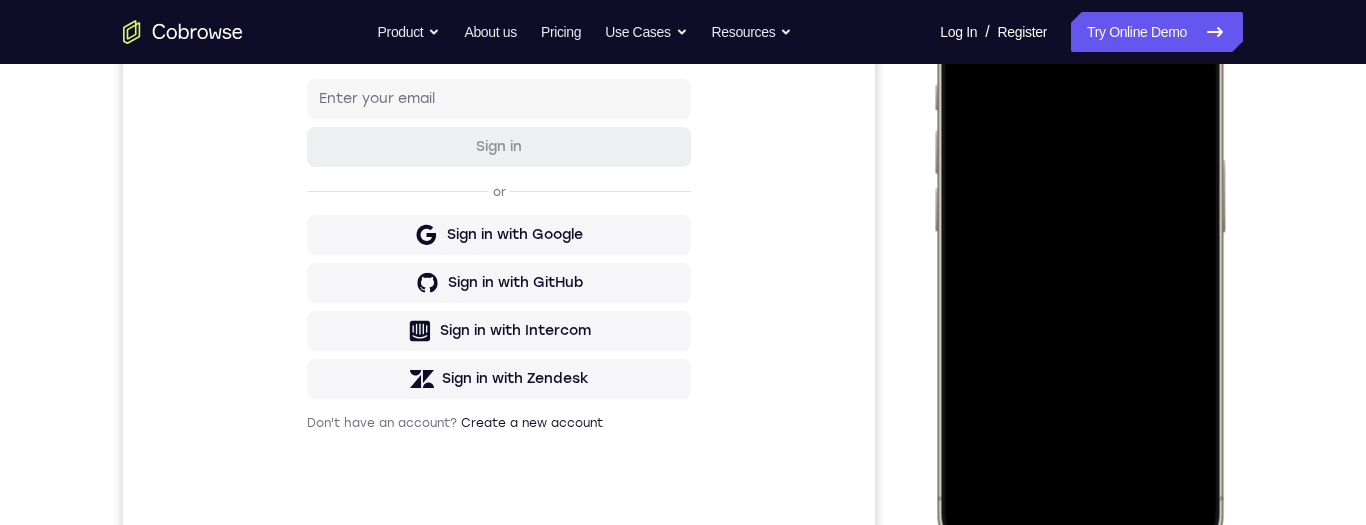 scroll, scrollTop: 481, scrollLeft: 0, axis: vertical 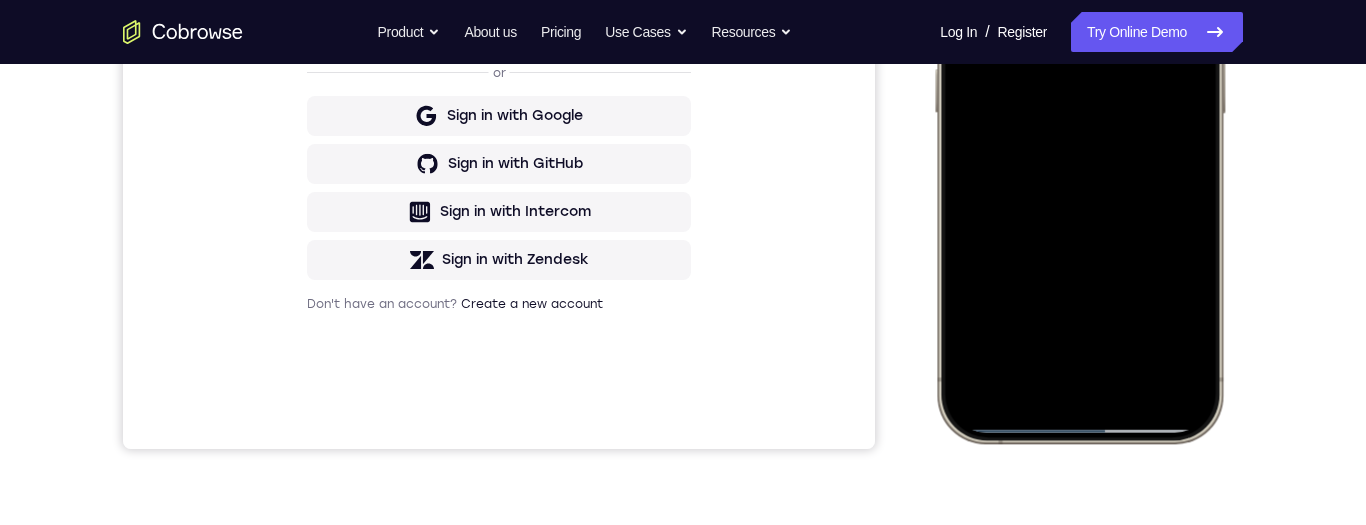 click at bounding box center (1079, 146) 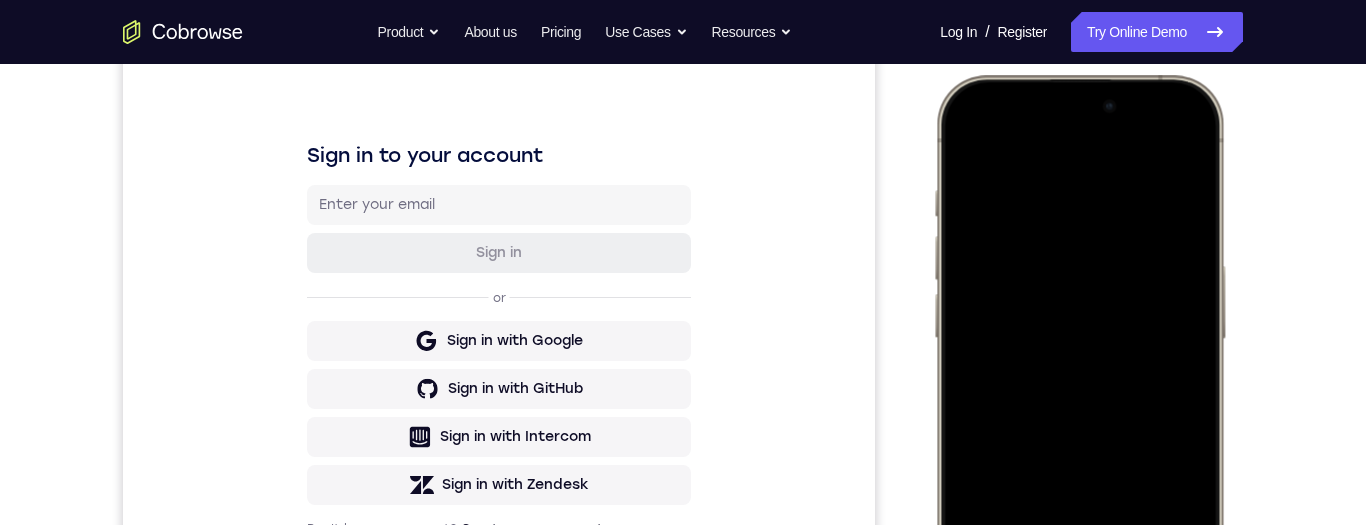 scroll, scrollTop: 254, scrollLeft: 0, axis: vertical 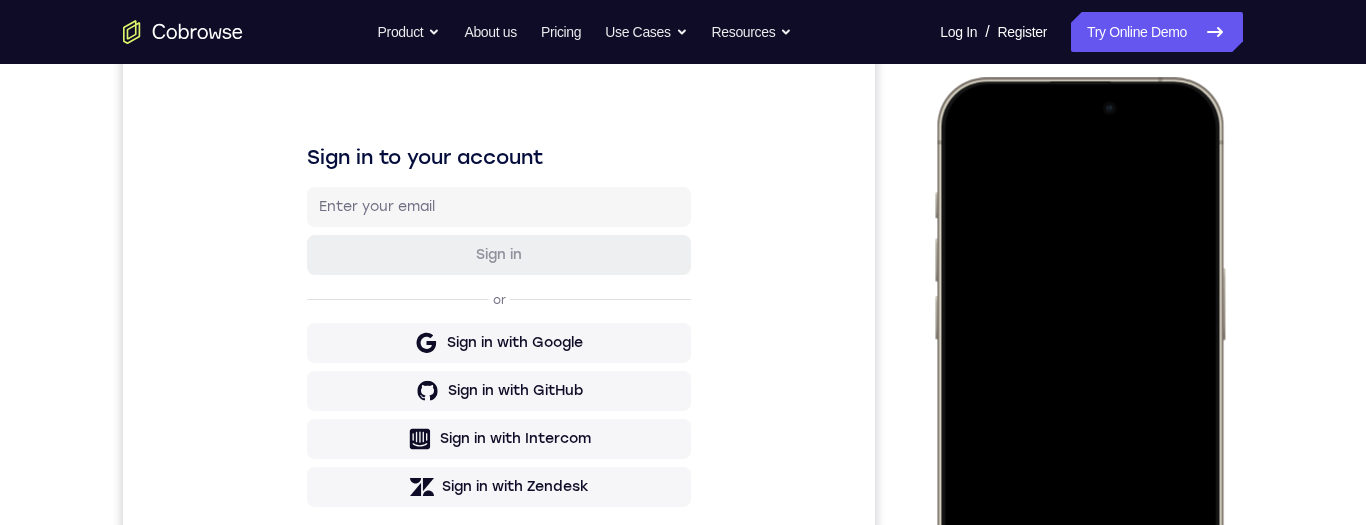 click at bounding box center (1079, 373) 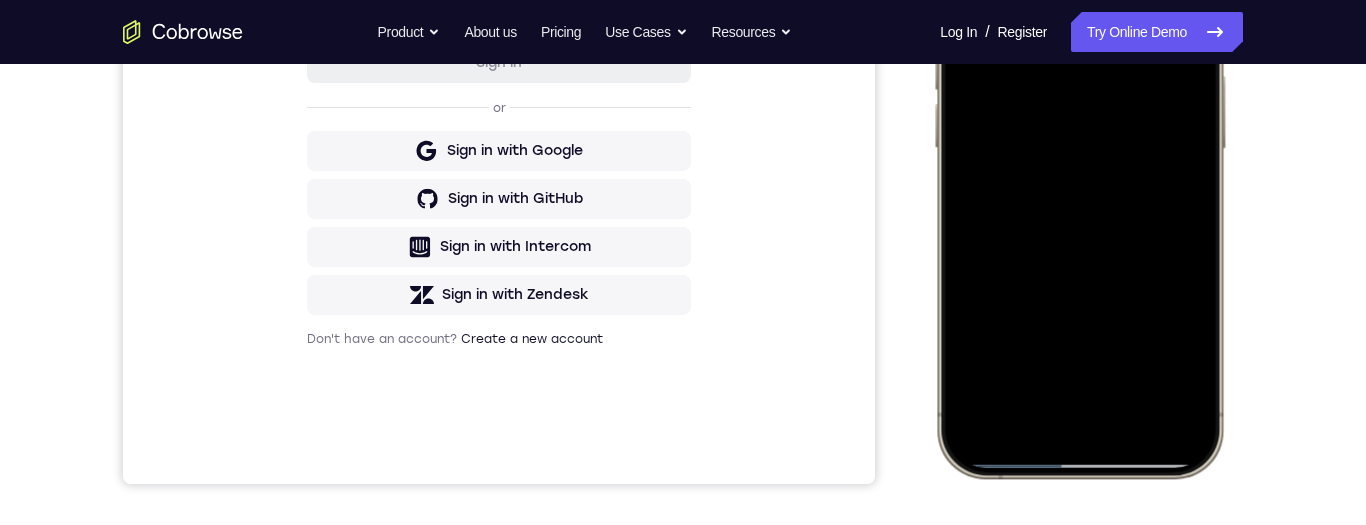 scroll, scrollTop: 460, scrollLeft: 0, axis: vertical 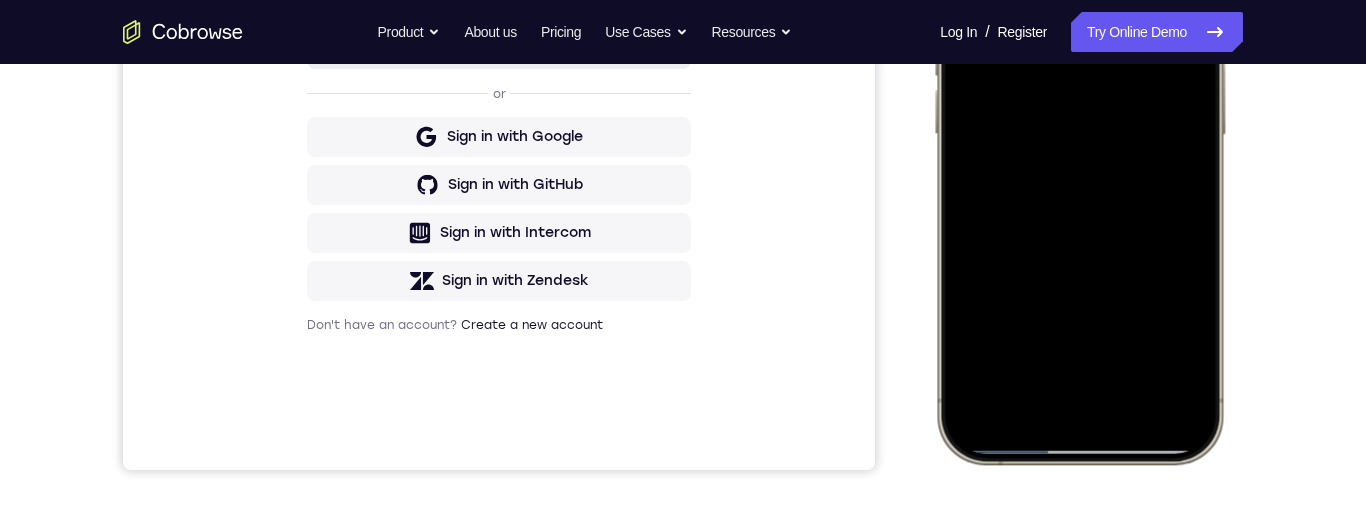 click at bounding box center [1079, 167] 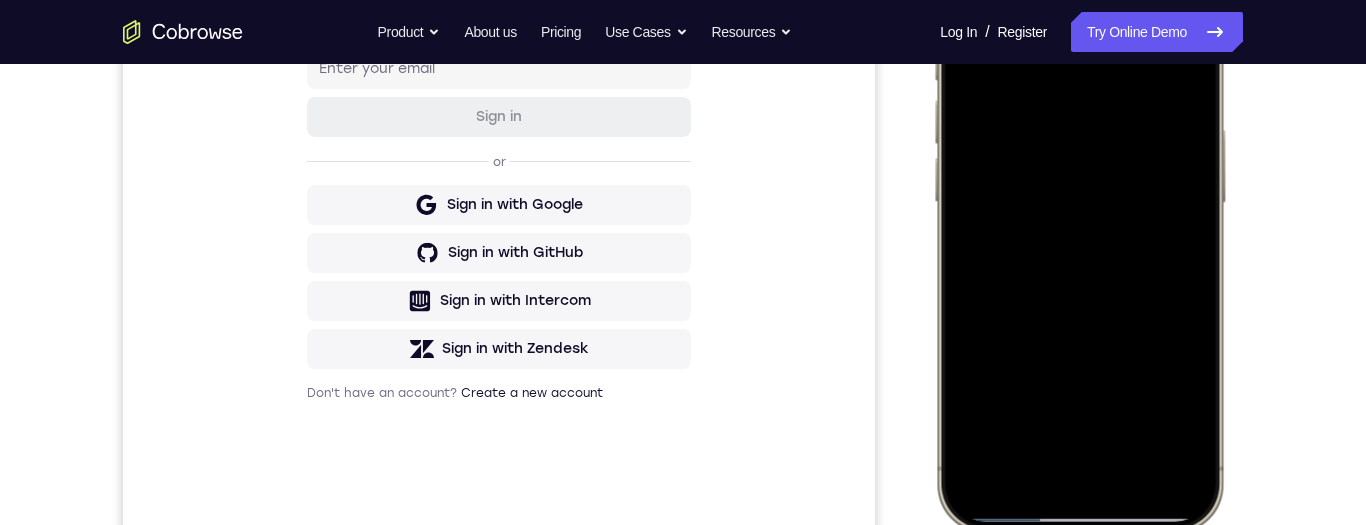 scroll, scrollTop: 539, scrollLeft: 0, axis: vertical 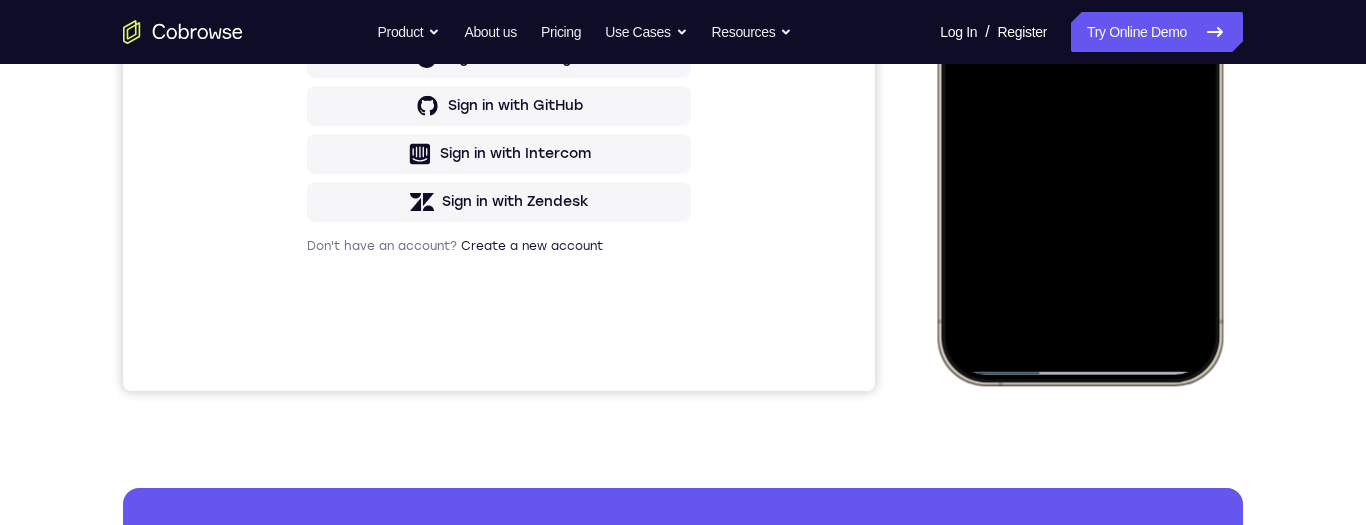 click at bounding box center (1079, 88) 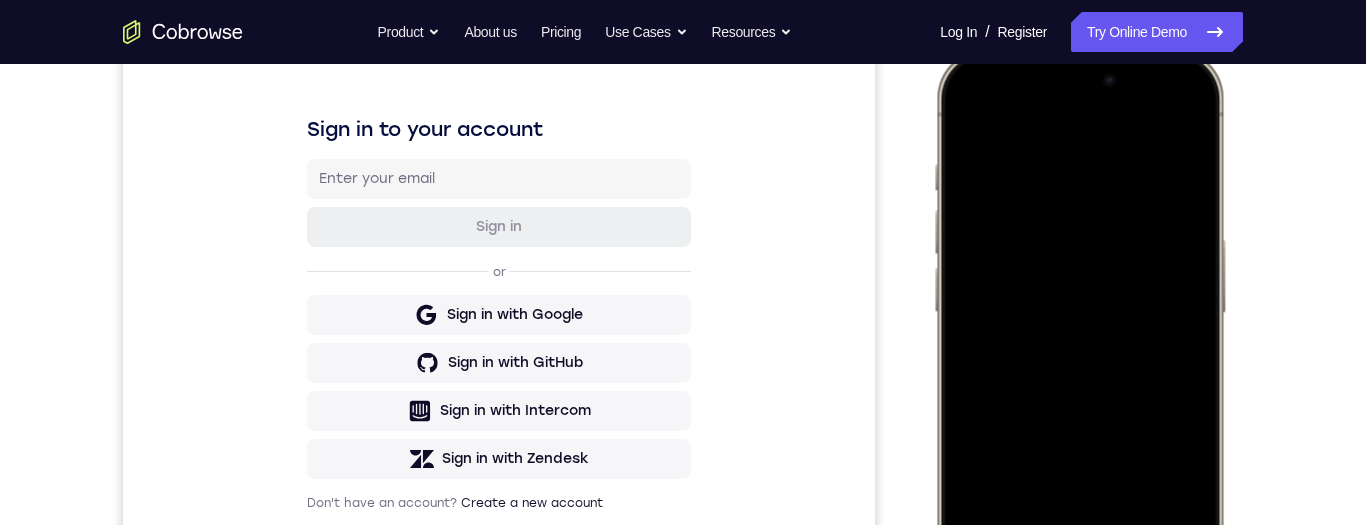 scroll, scrollTop: 303, scrollLeft: 0, axis: vertical 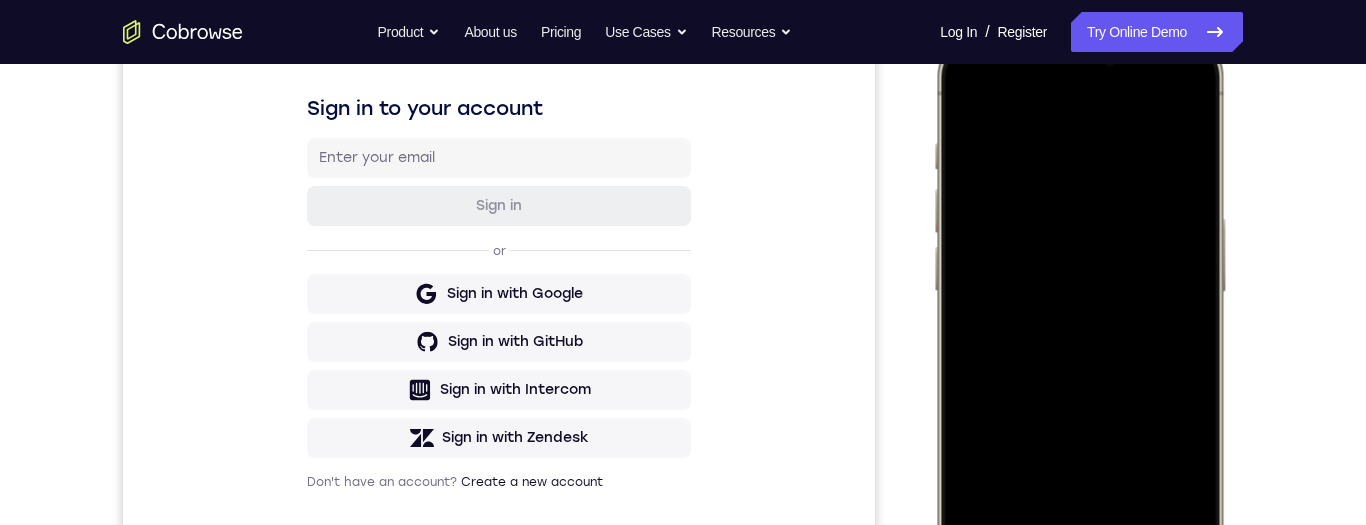 click at bounding box center (1079, 324) 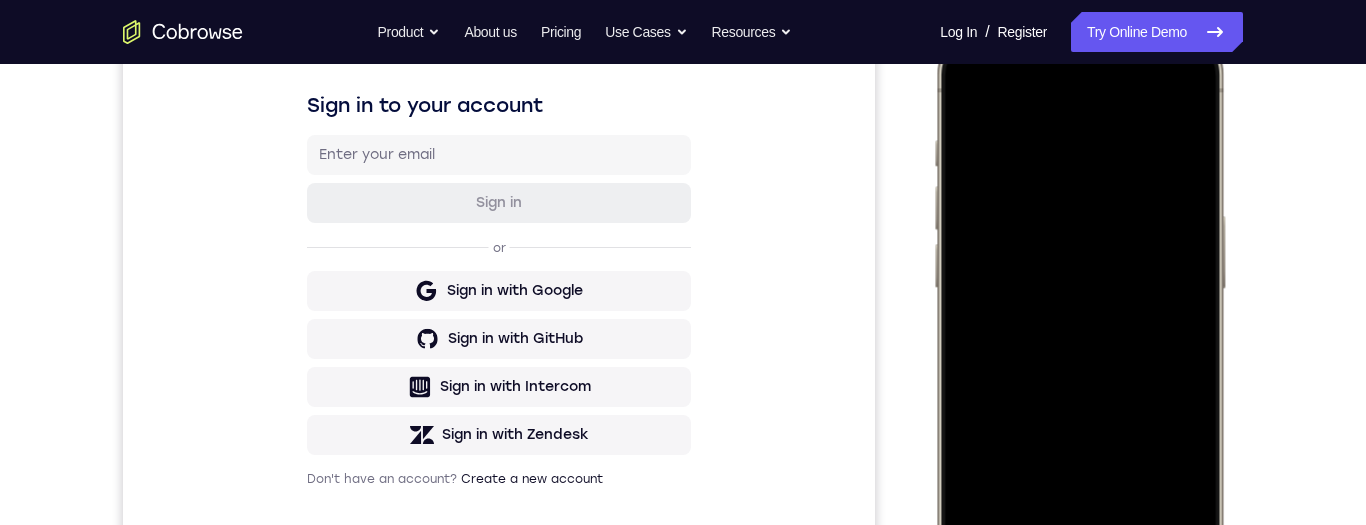 click at bounding box center (1079, 321) 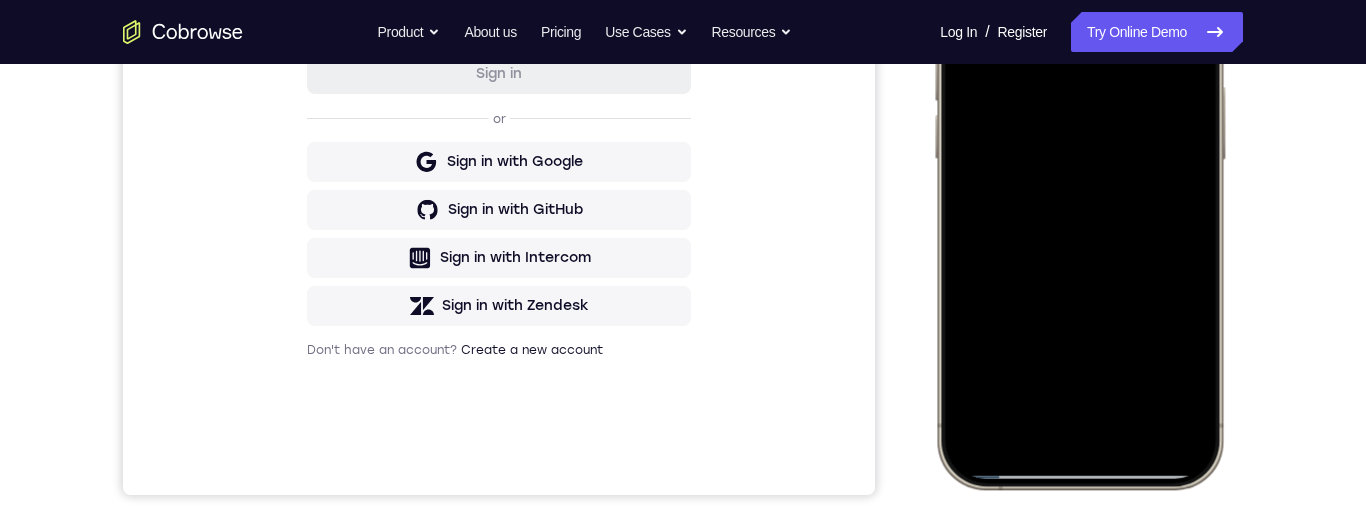 click at bounding box center [1079, 192] 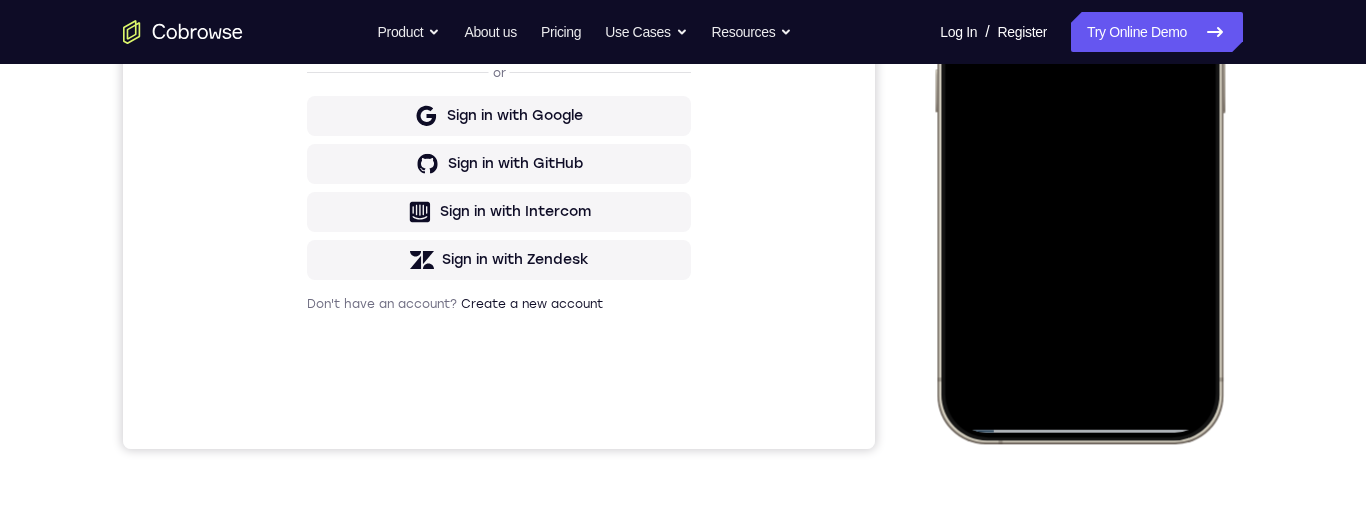scroll, scrollTop: 483, scrollLeft: 0, axis: vertical 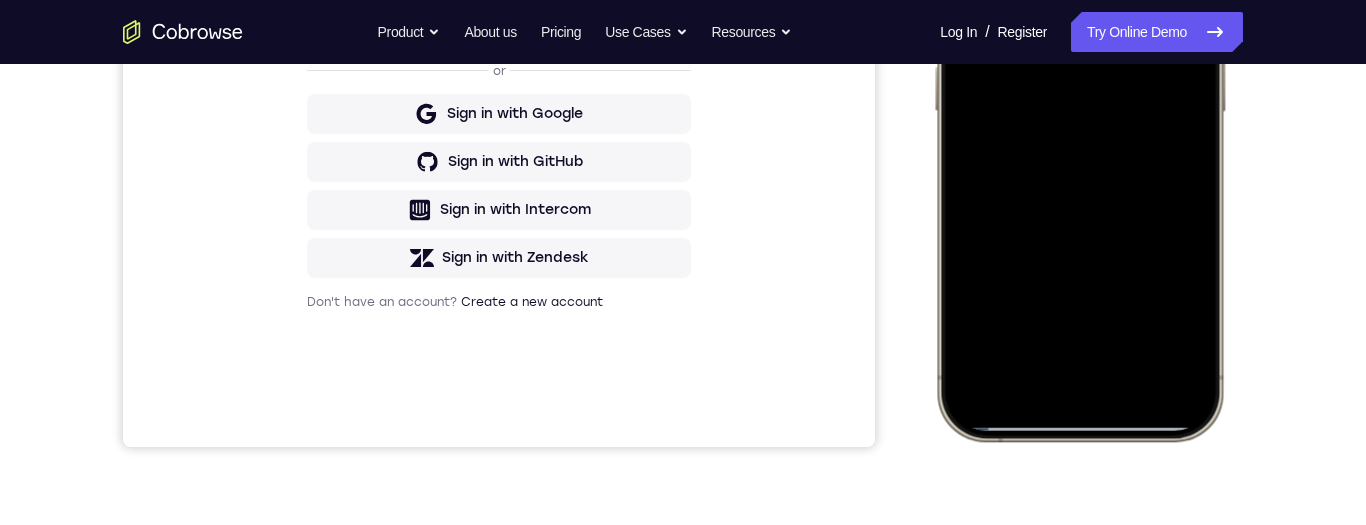 click at bounding box center (1079, 144) 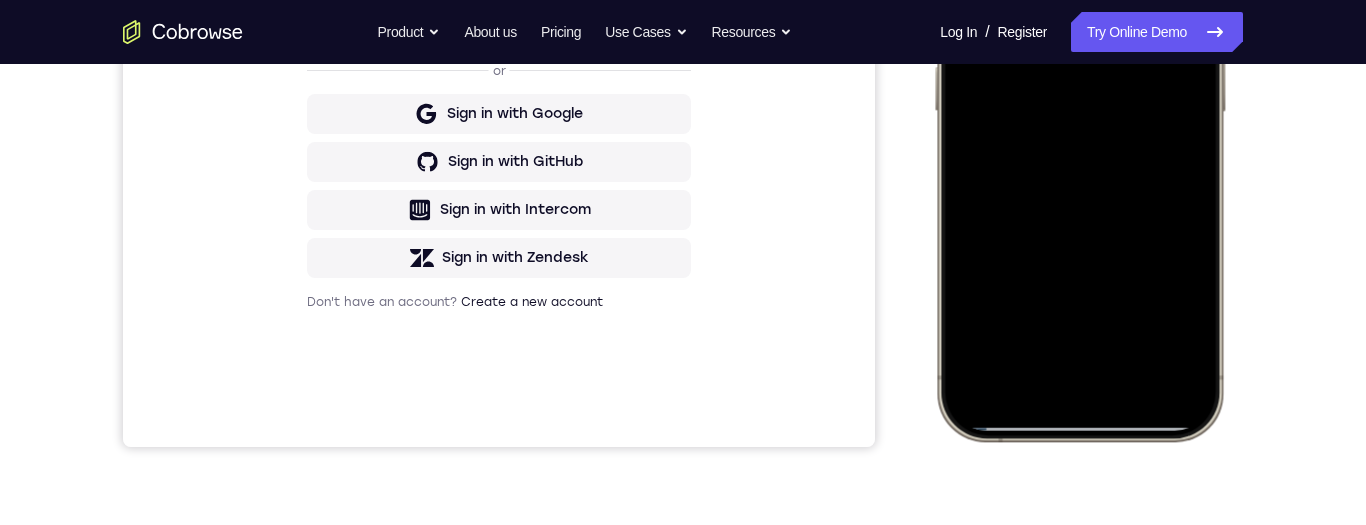 click at bounding box center (1079, 144) 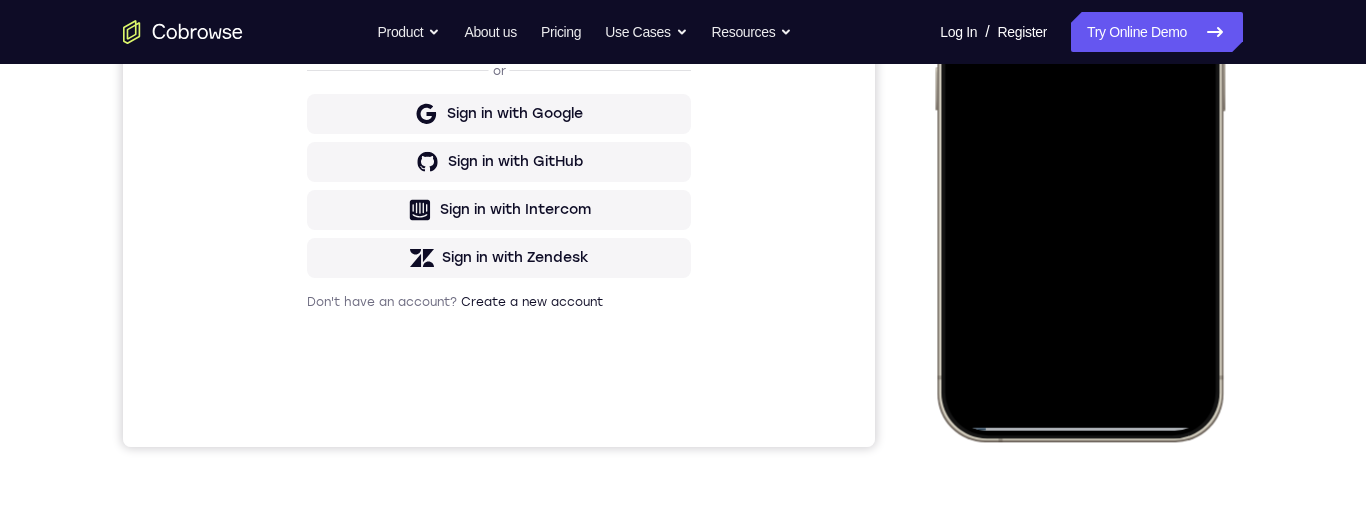 click at bounding box center [1079, 144] 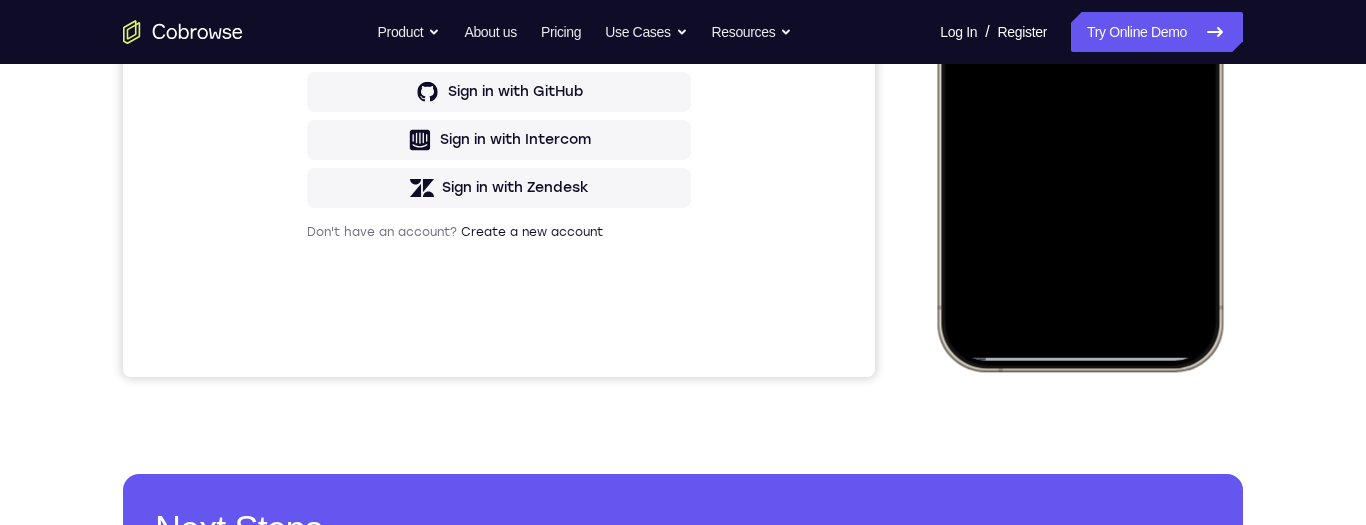 scroll, scrollTop: 570, scrollLeft: 0, axis: vertical 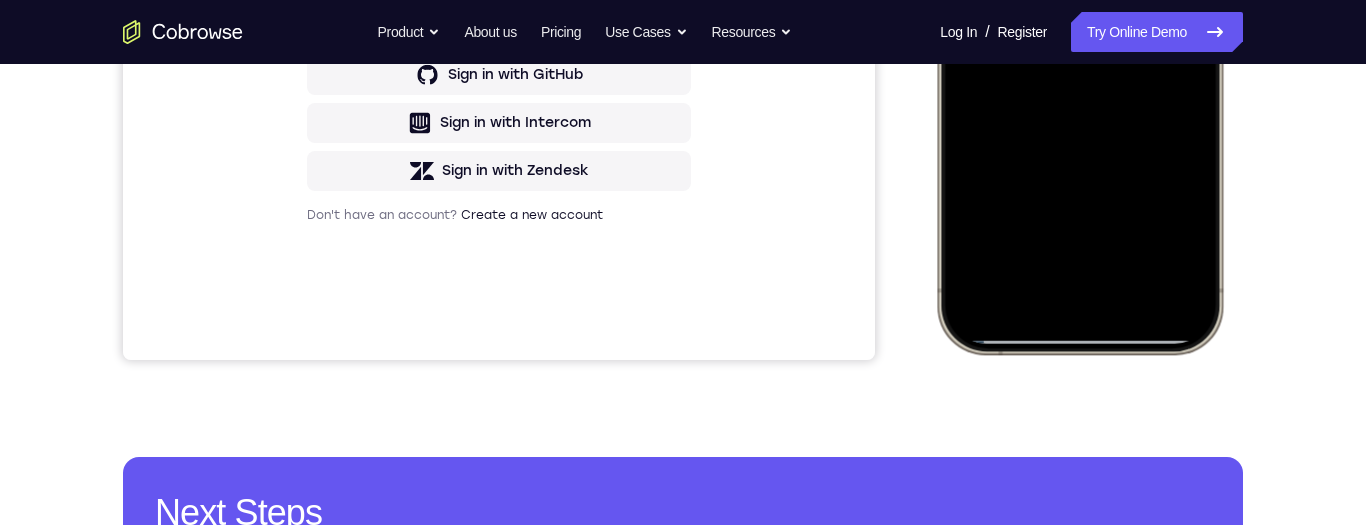 click at bounding box center (1079, 57) 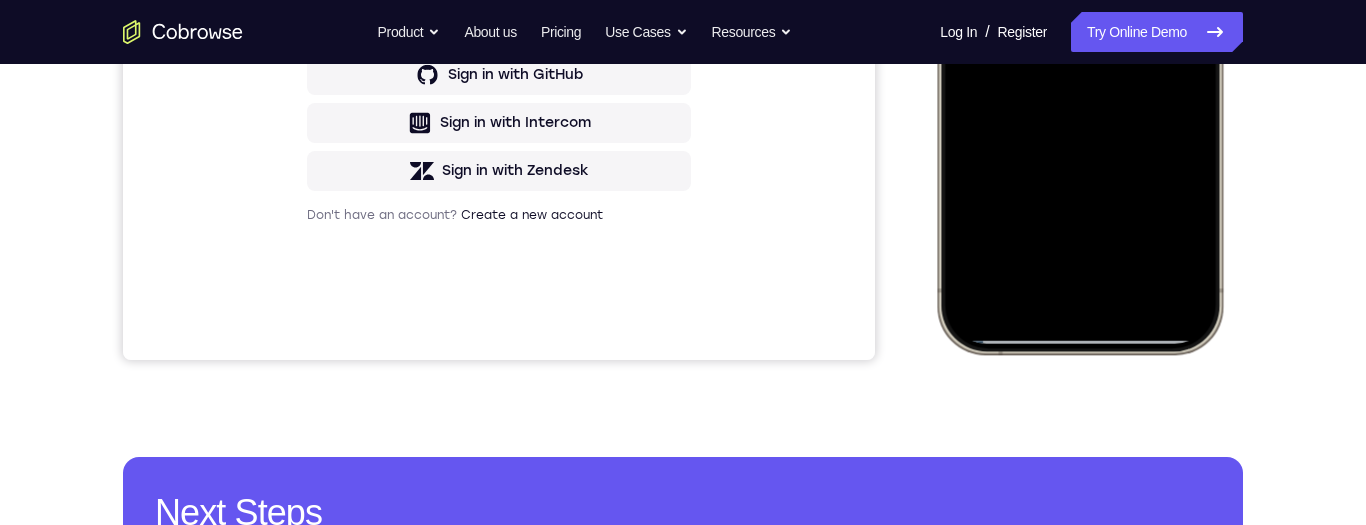 click at bounding box center (1079, 57) 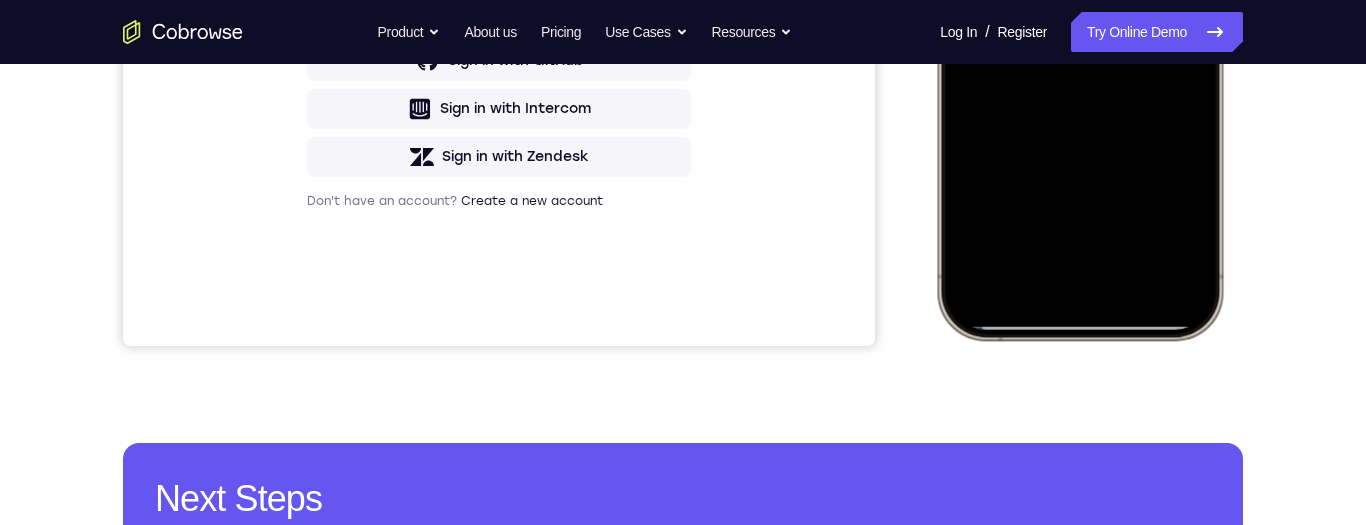 scroll, scrollTop: 292, scrollLeft: 0, axis: vertical 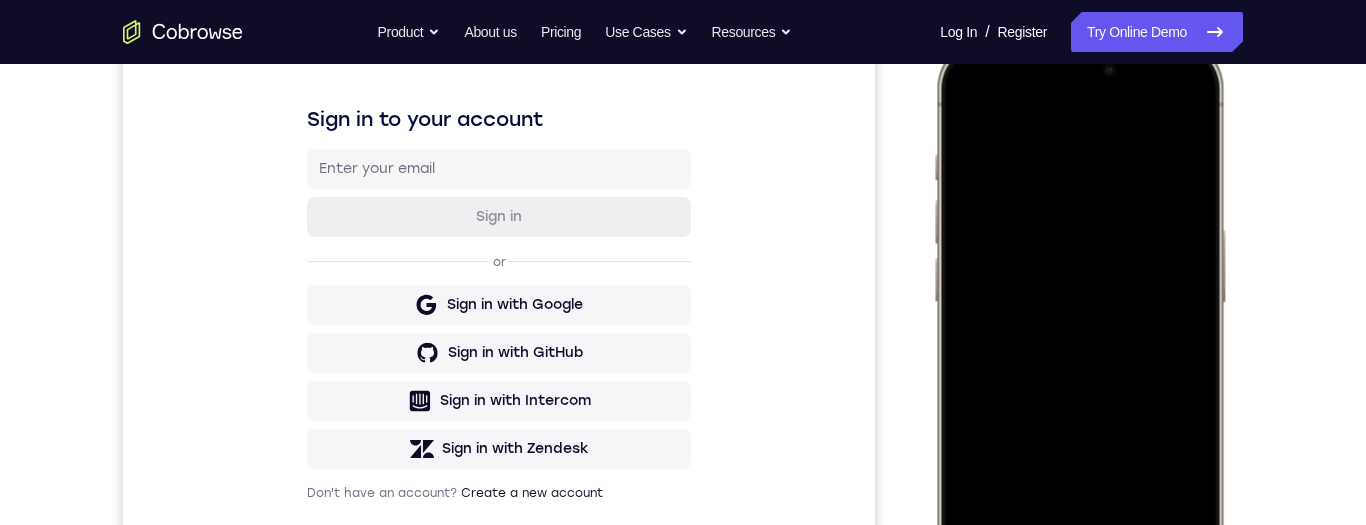 click at bounding box center (1079, 335) 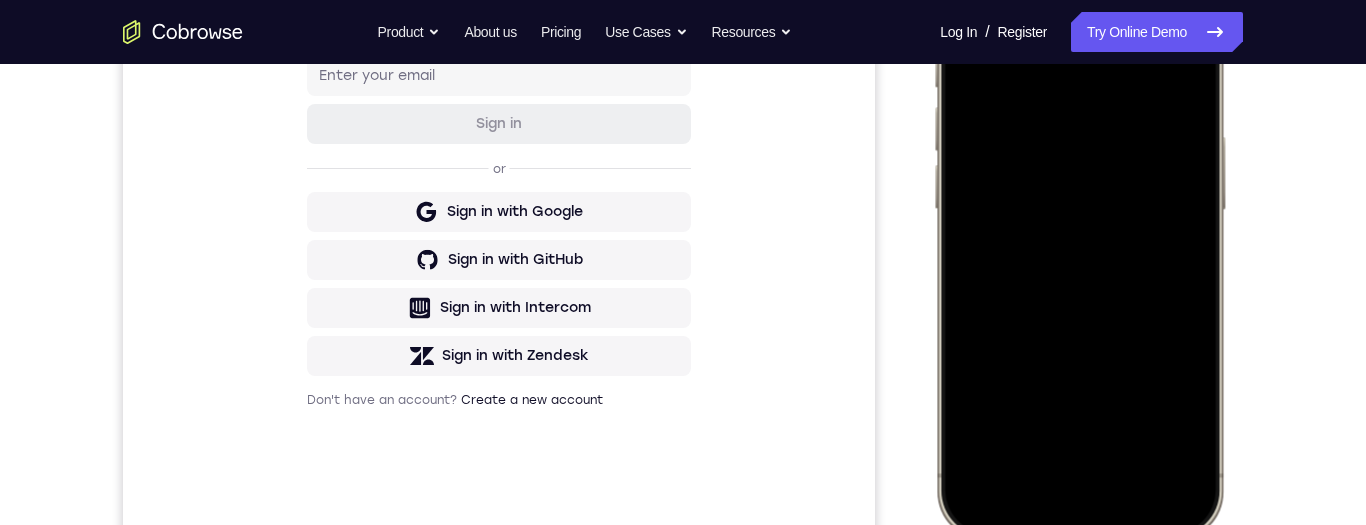 scroll, scrollTop: 298, scrollLeft: 0, axis: vertical 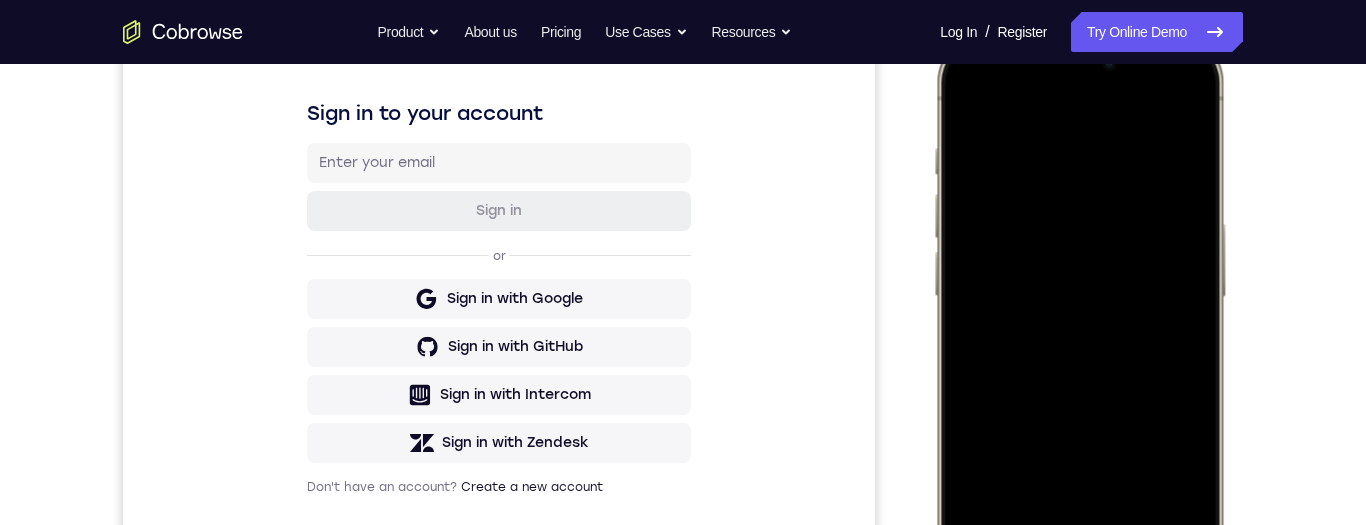 click at bounding box center (1079, 329) 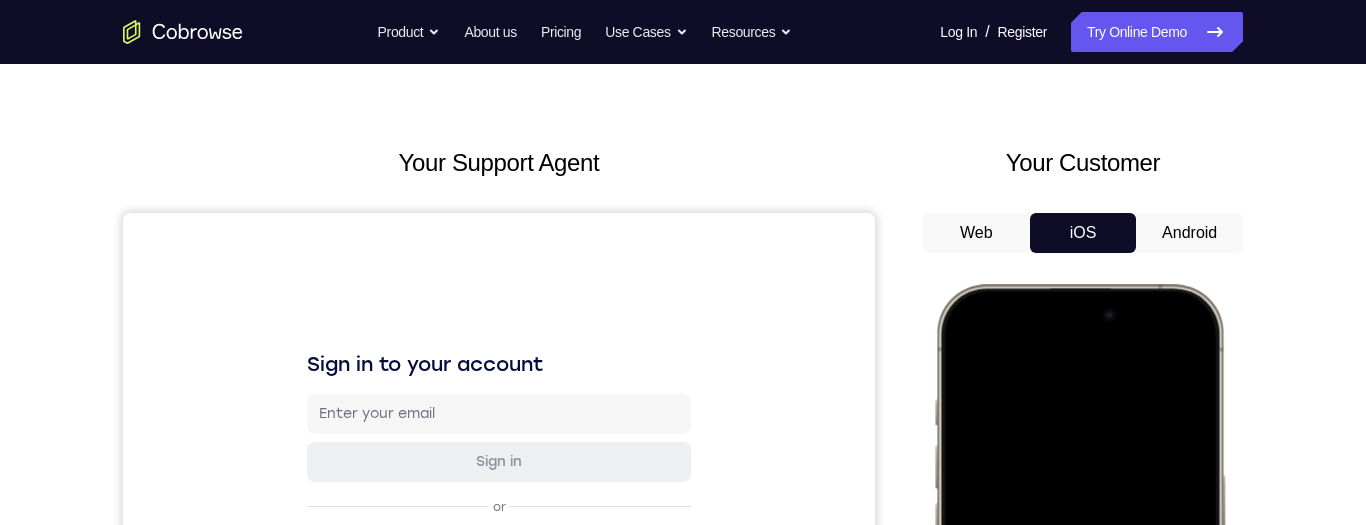 scroll, scrollTop: 0, scrollLeft: 0, axis: both 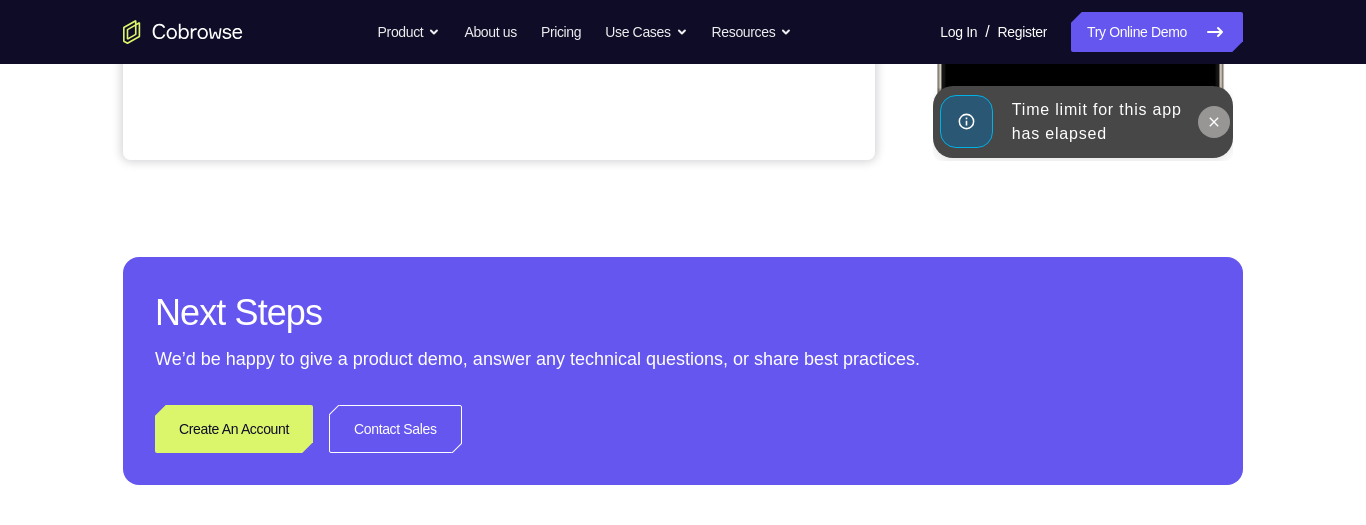 click at bounding box center [1214, 122] 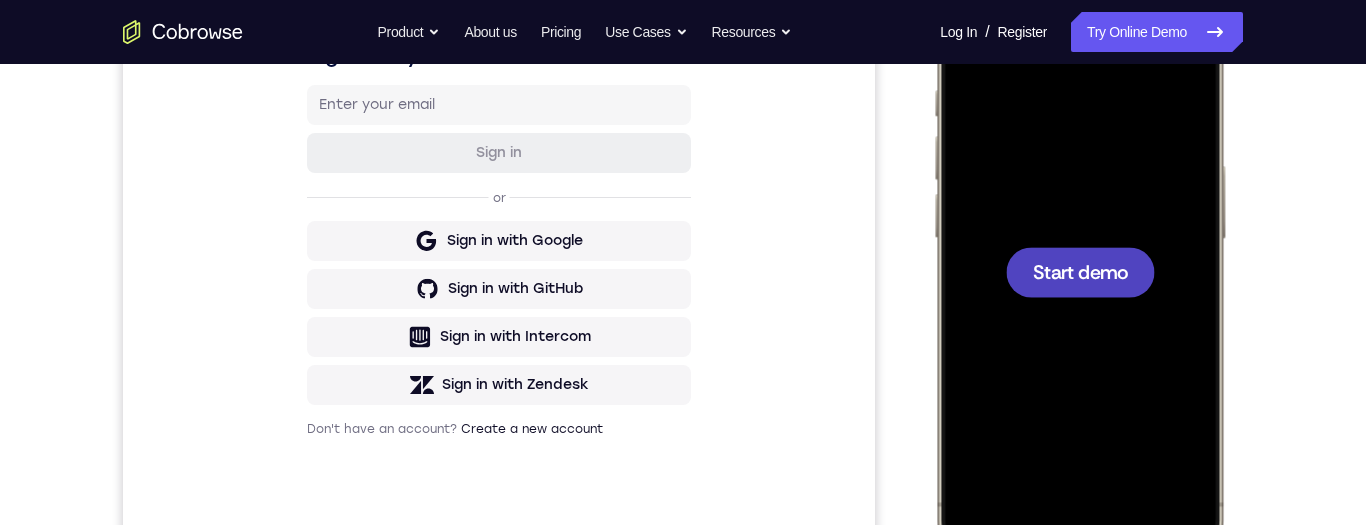 scroll, scrollTop: 357, scrollLeft: 0, axis: vertical 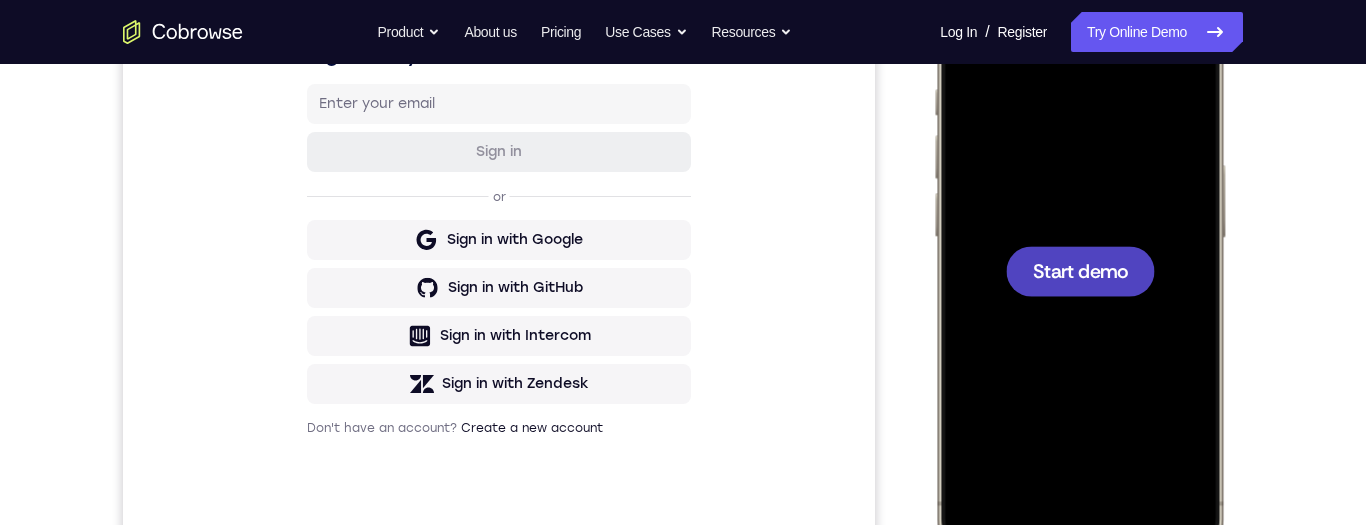 click on "Start demo" at bounding box center (1080, 270) 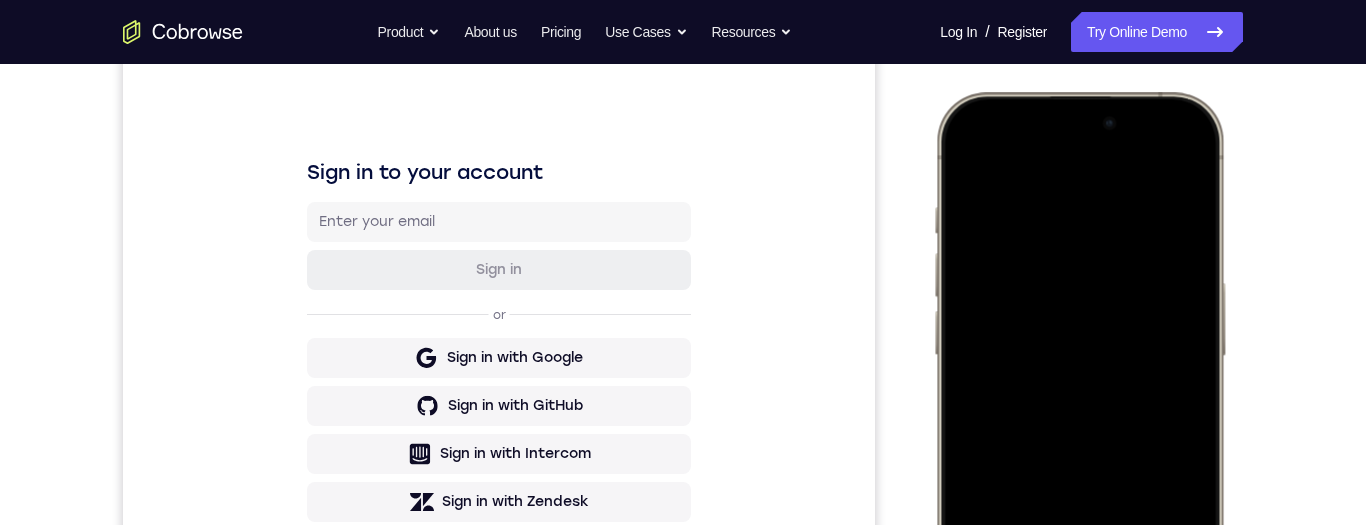scroll, scrollTop: 238, scrollLeft: 0, axis: vertical 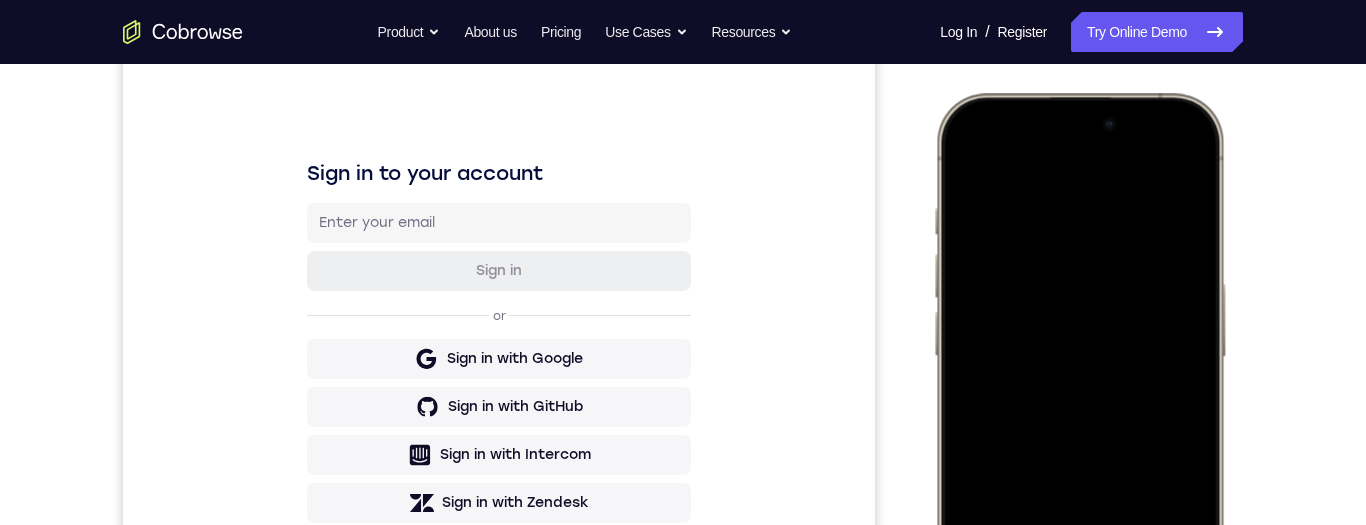 click at bounding box center [1079, 389] 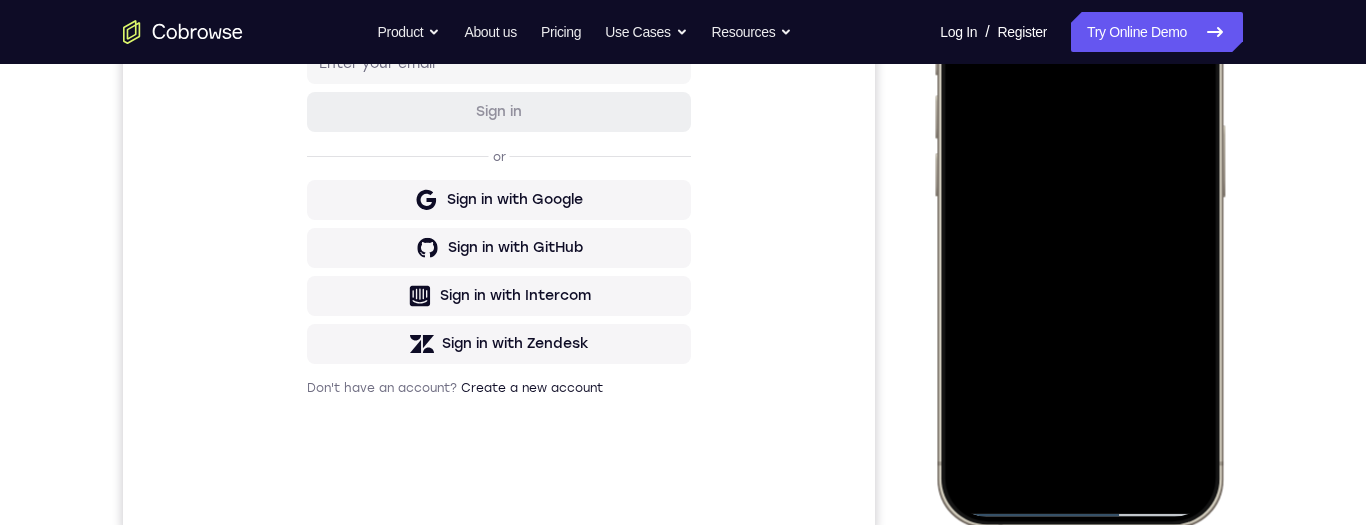 scroll, scrollTop: 217, scrollLeft: 0, axis: vertical 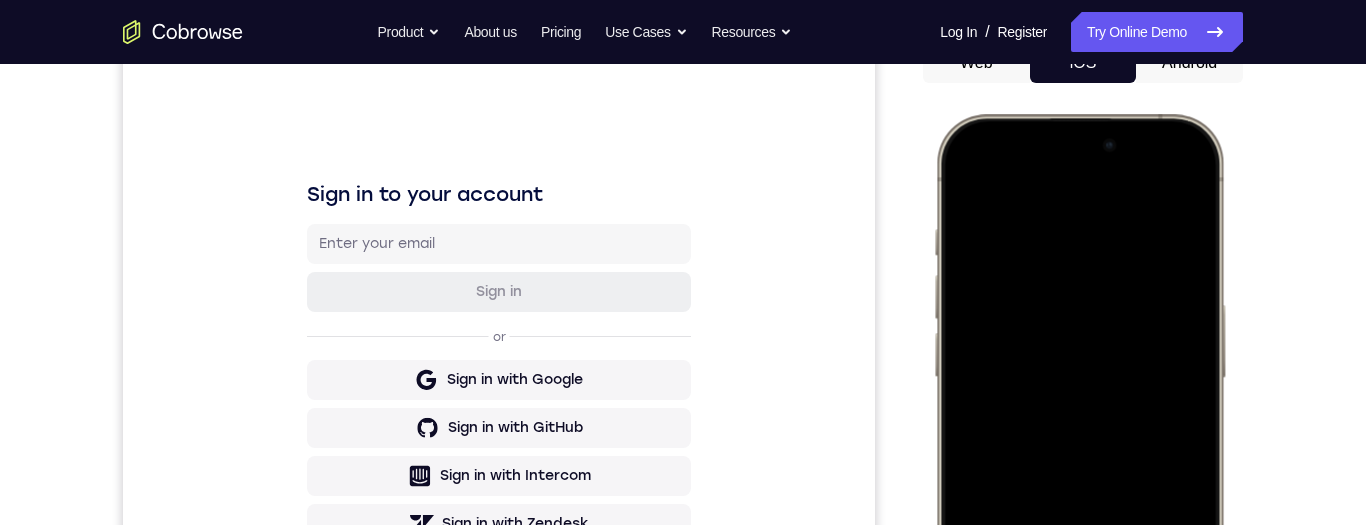 click at bounding box center [1079, 410] 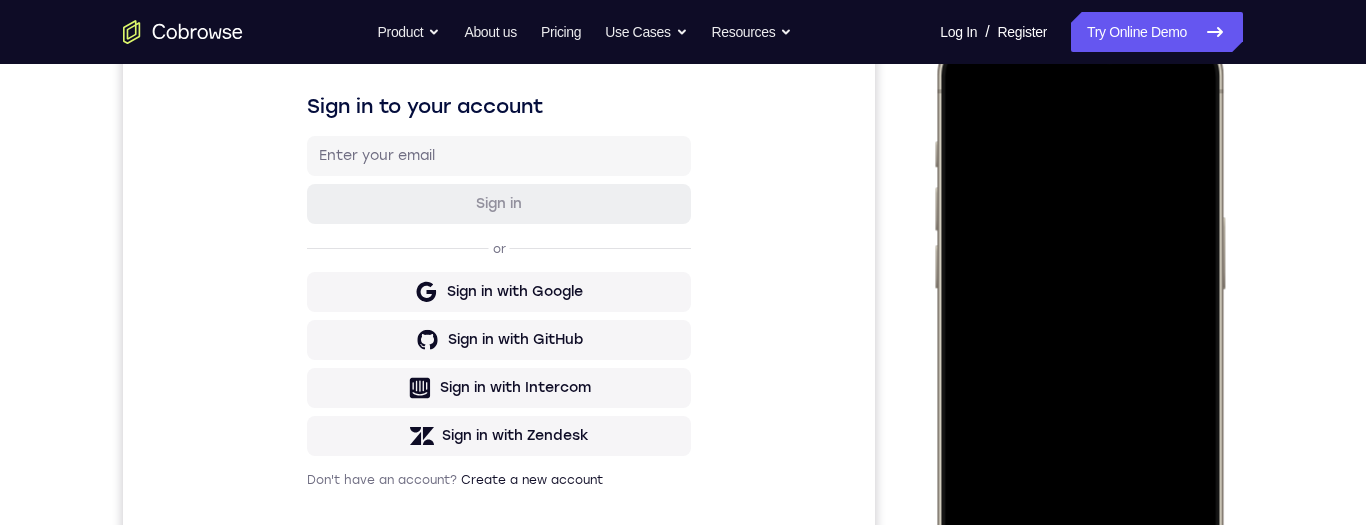scroll, scrollTop: 436, scrollLeft: 0, axis: vertical 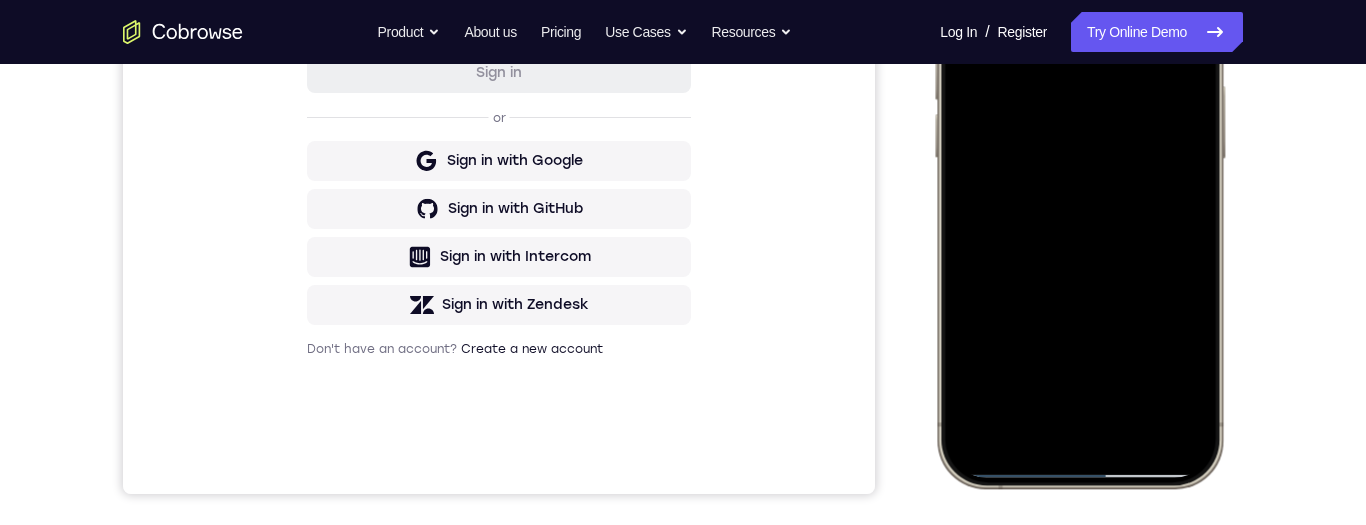 click at bounding box center [1079, 191] 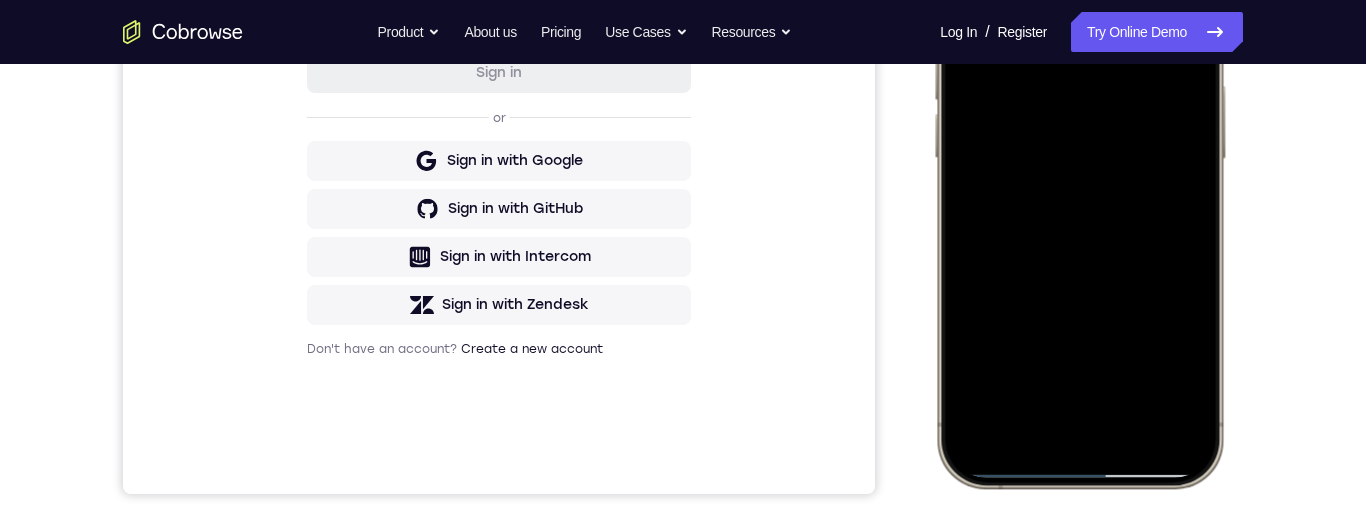 scroll, scrollTop: 504, scrollLeft: 0, axis: vertical 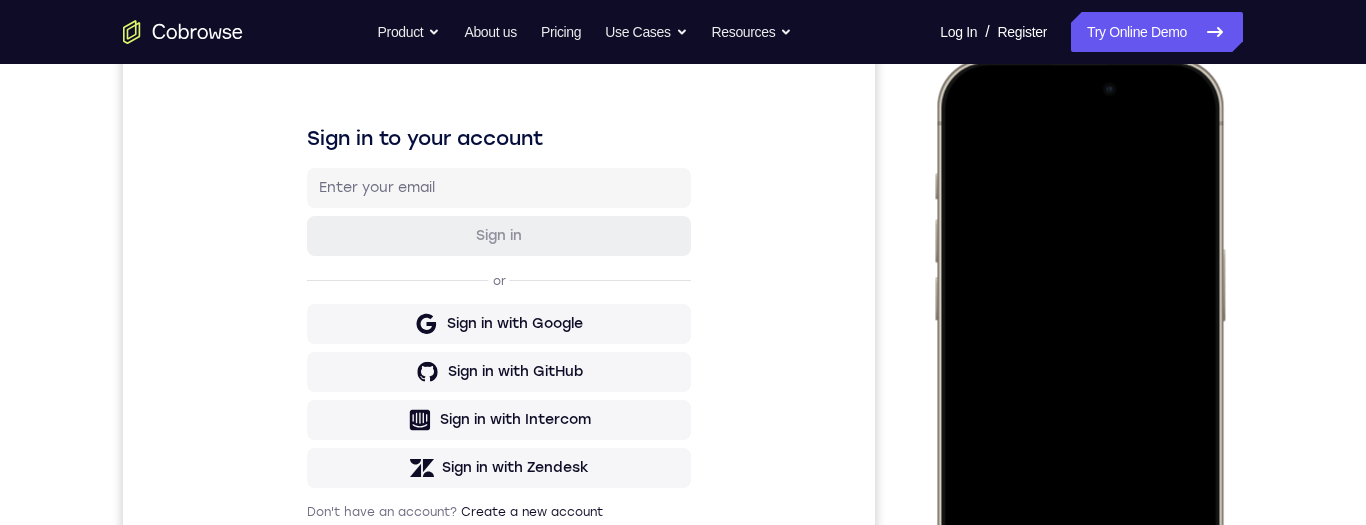click at bounding box center (1079, 354) 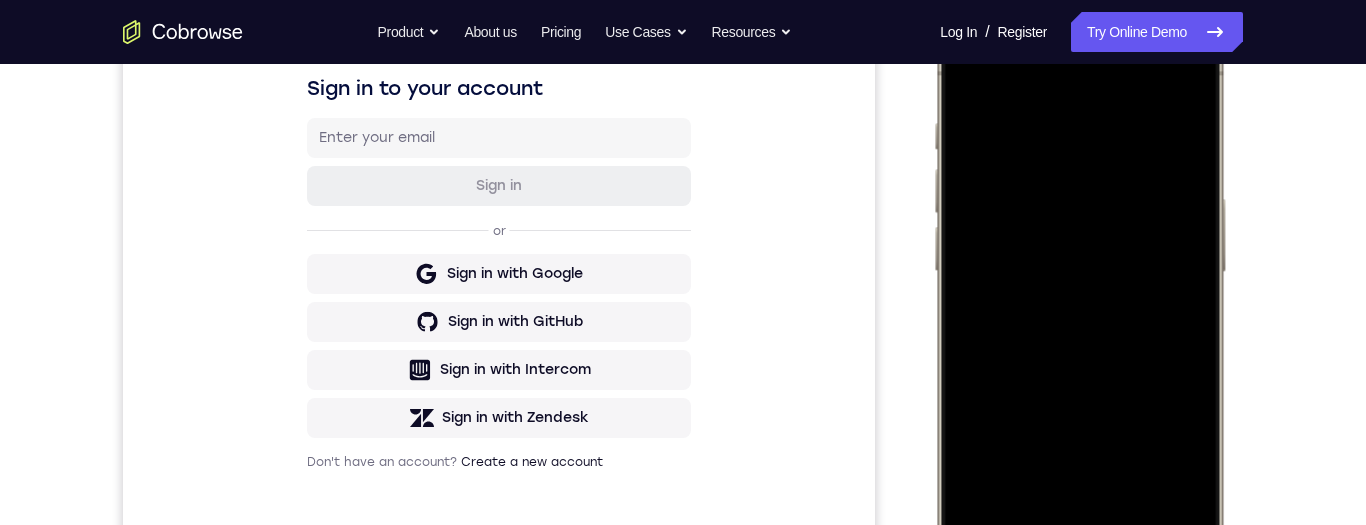 scroll, scrollTop: 315, scrollLeft: 0, axis: vertical 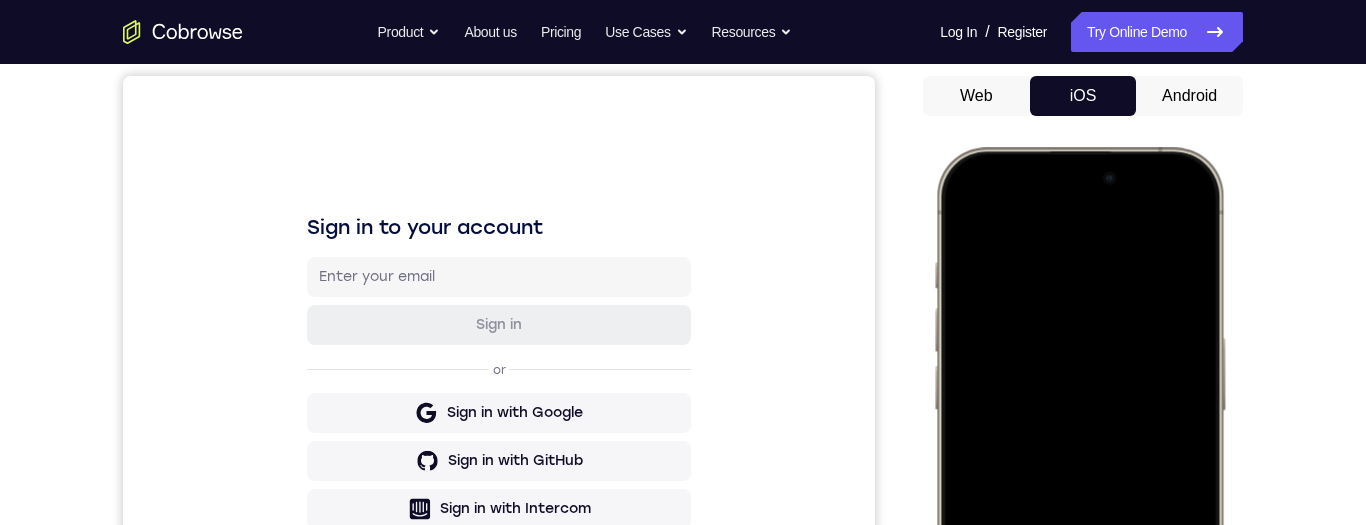 click at bounding box center [1079, 443] 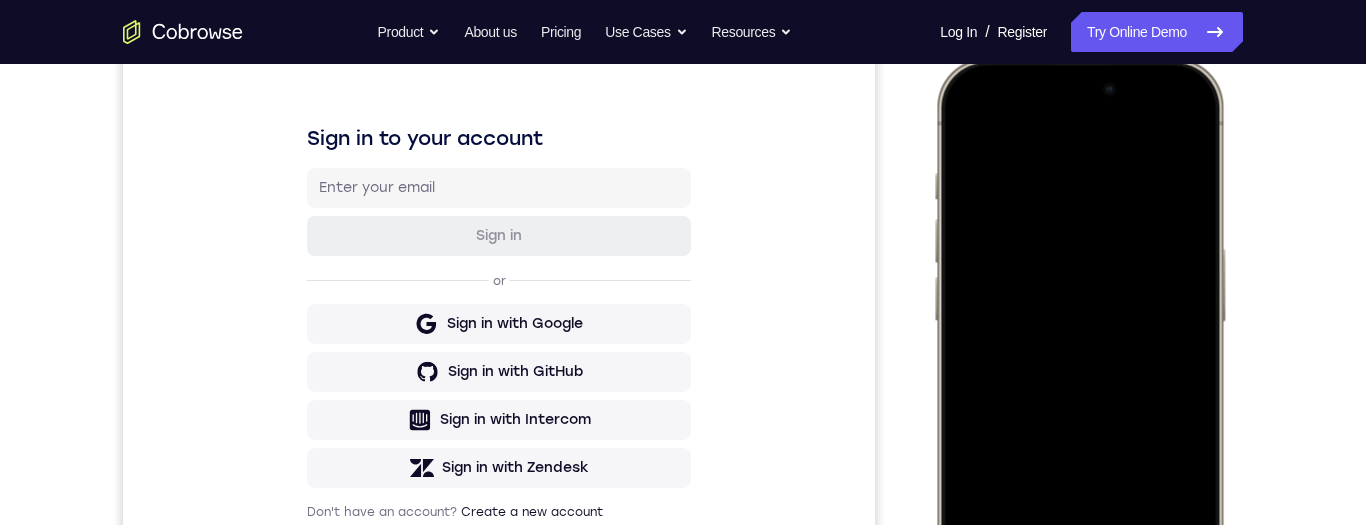 scroll, scrollTop: 304, scrollLeft: 0, axis: vertical 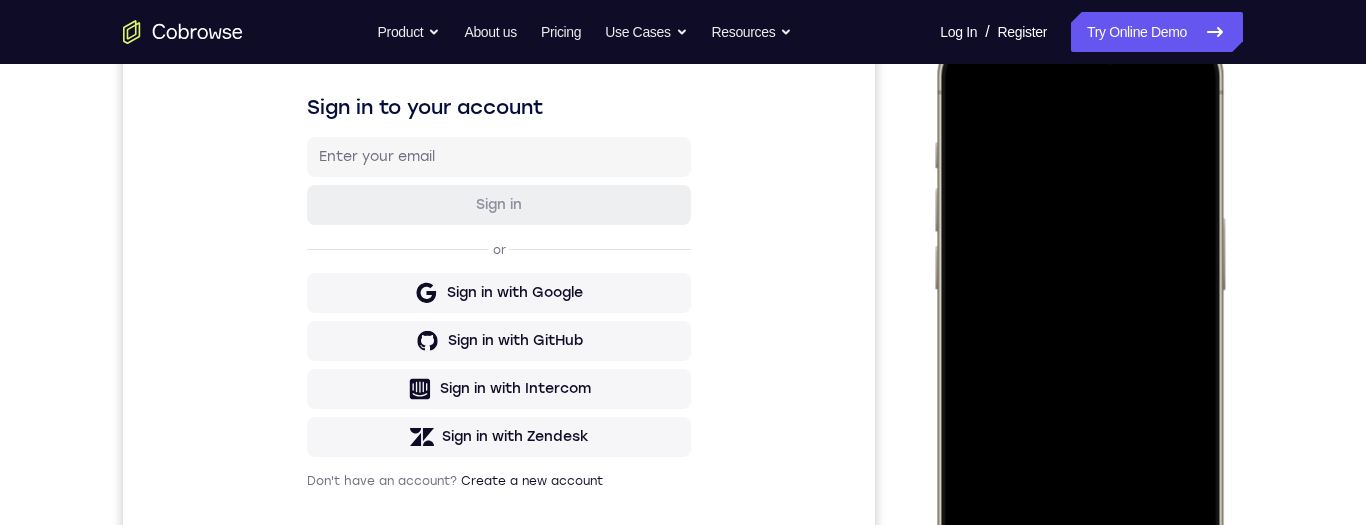 click at bounding box center (1079, 323) 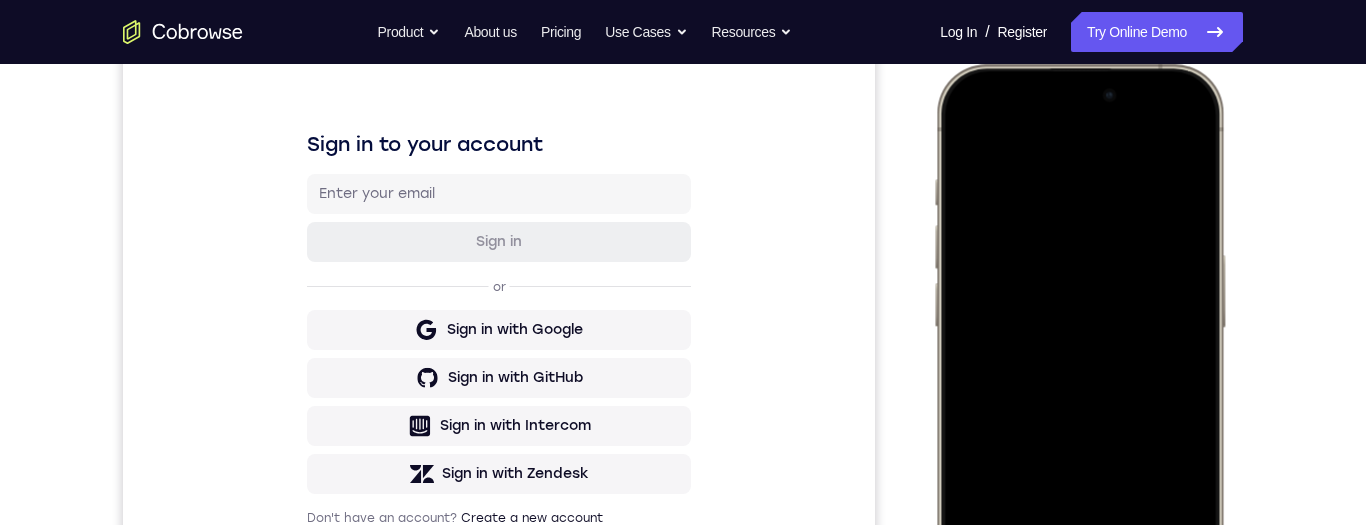 scroll, scrollTop: 417, scrollLeft: 0, axis: vertical 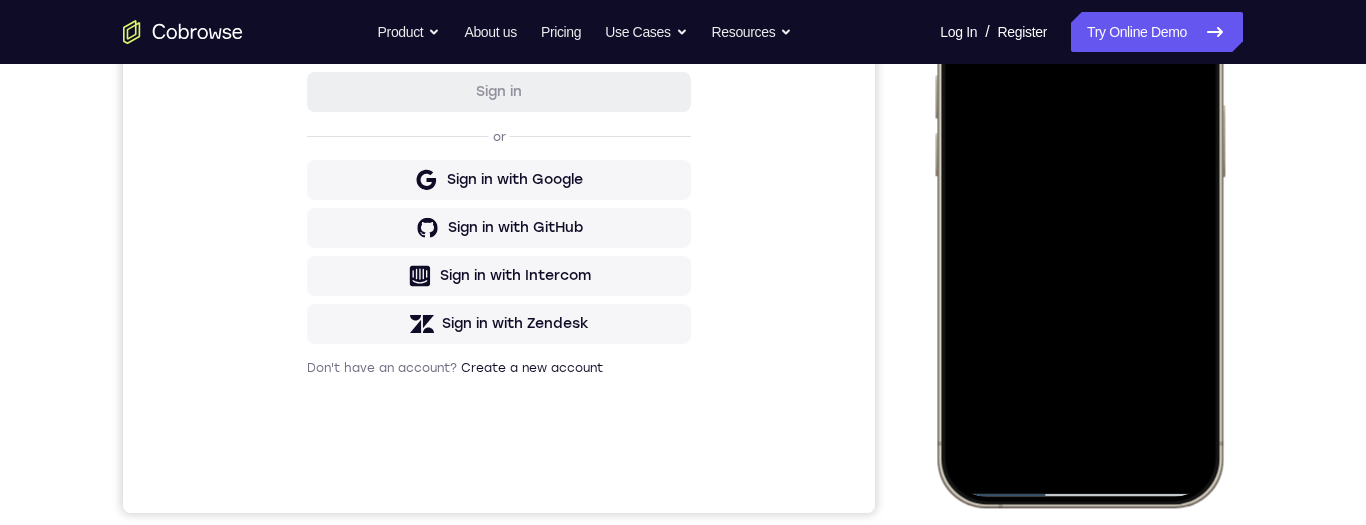 click at bounding box center [1079, 210] 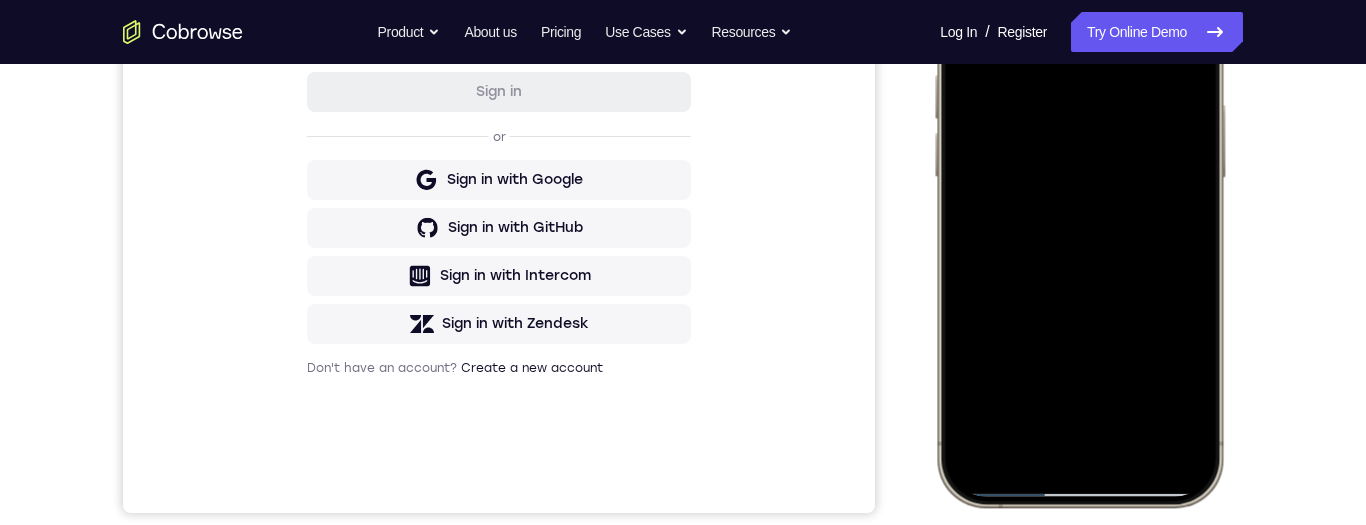 click at bounding box center [1079, 210] 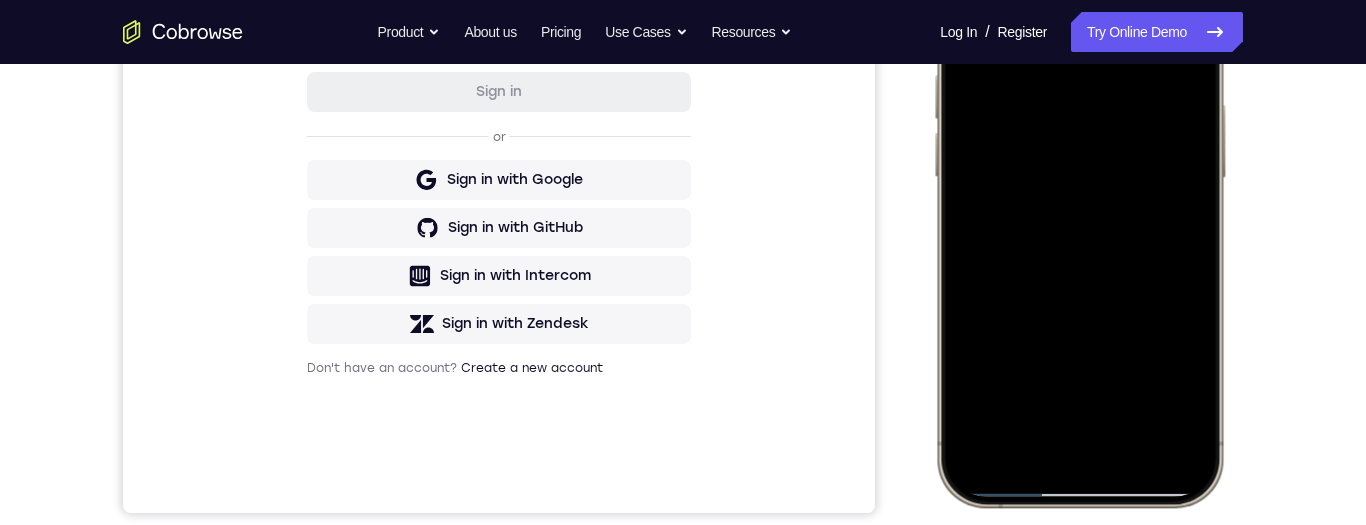 click at bounding box center (1079, 210) 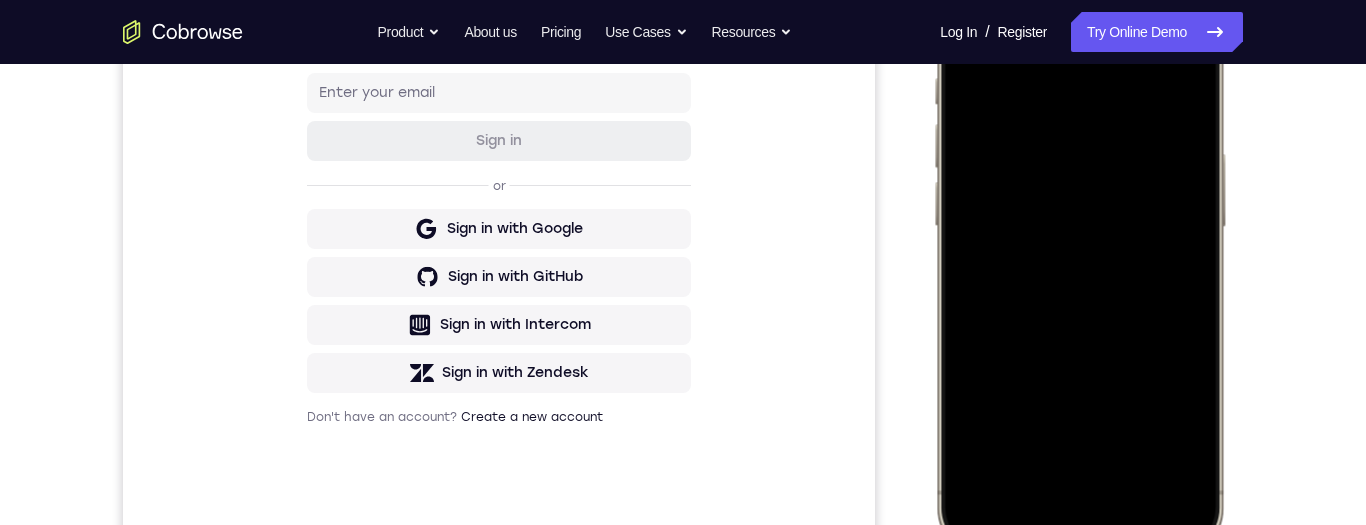 scroll, scrollTop: 361, scrollLeft: 0, axis: vertical 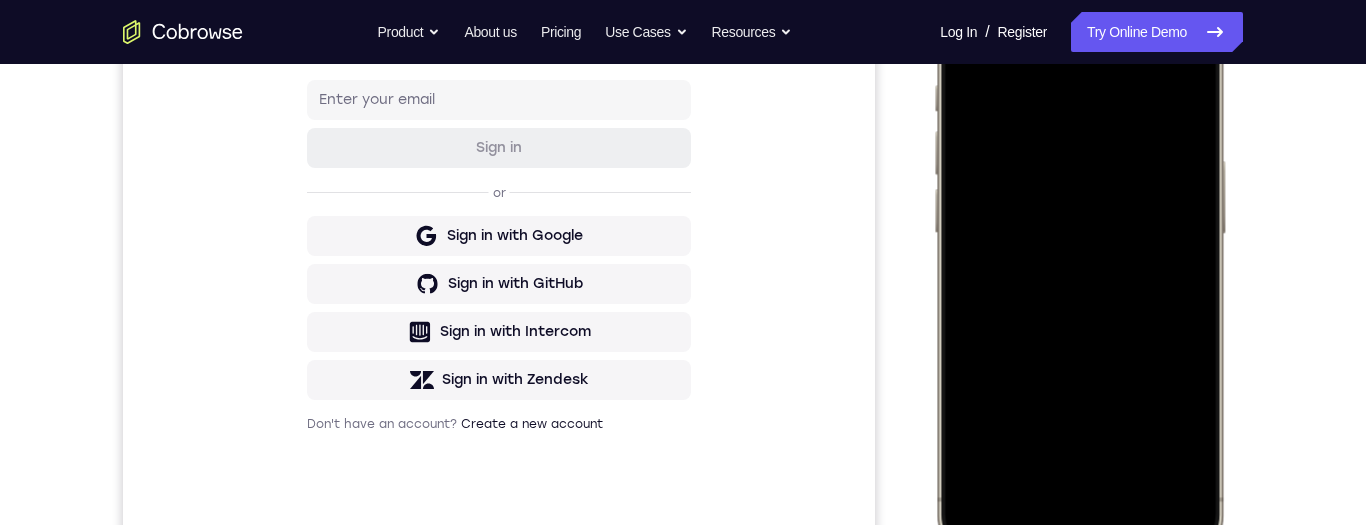click at bounding box center [1079, 266] 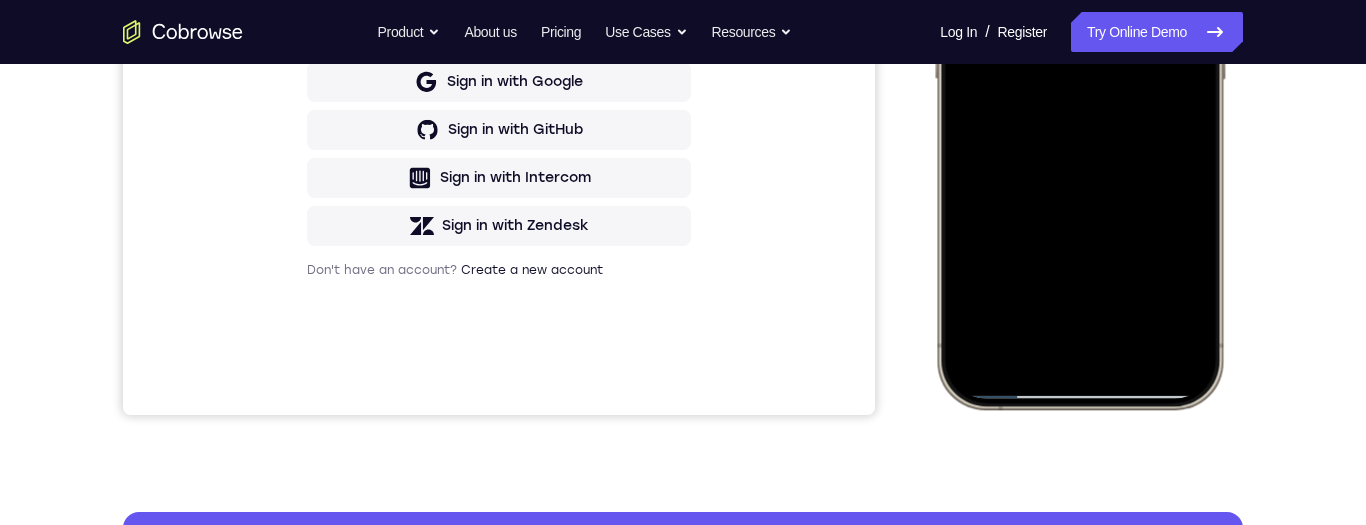scroll, scrollTop: 465, scrollLeft: 0, axis: vertical 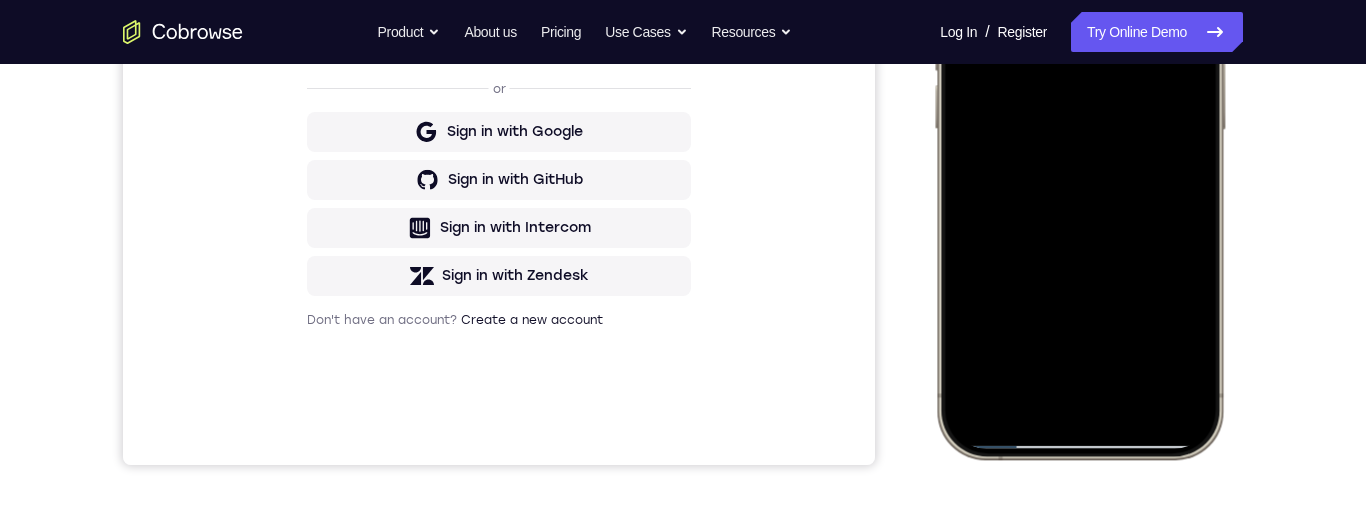 click at bounding box center [1079, 162] 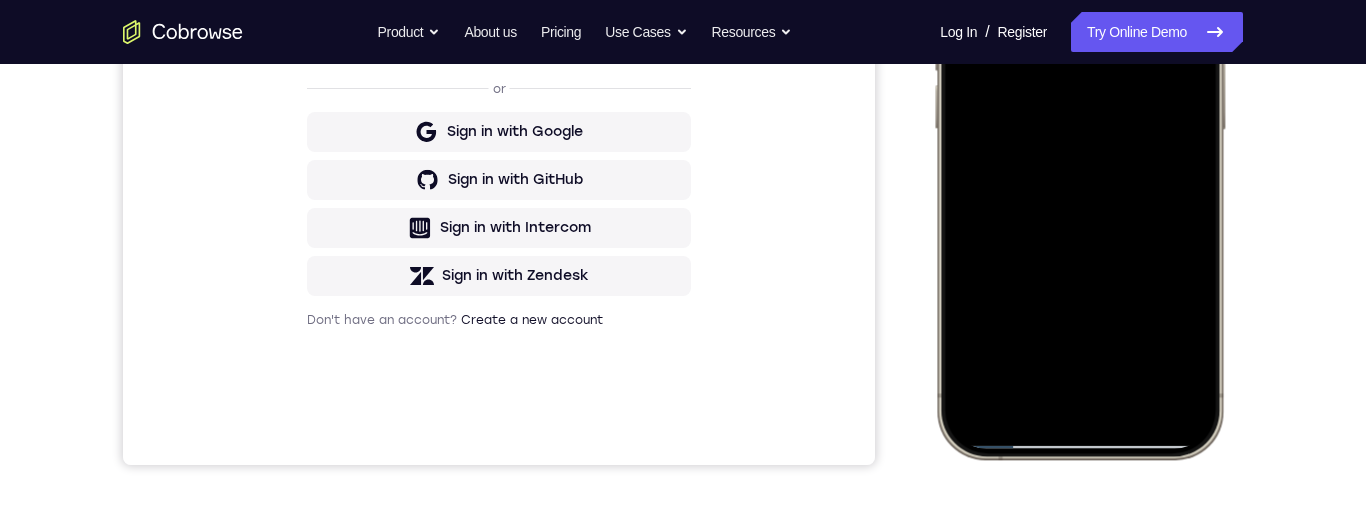 click at bounding box center [1079, 162] 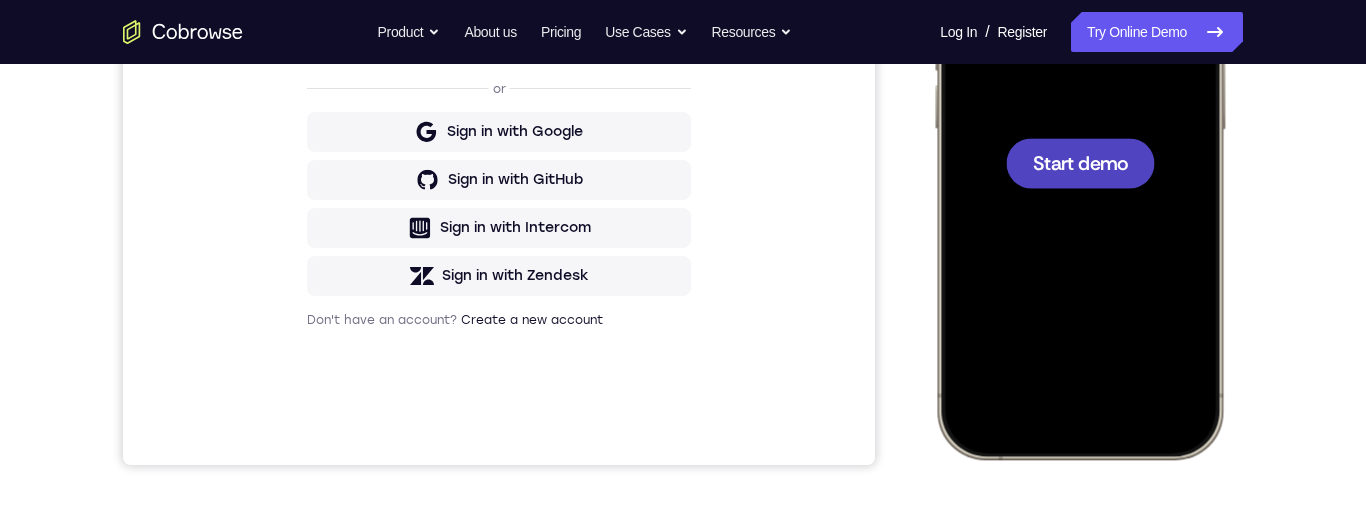 scroll, scrollTop: 434, scrollLeft: 0, axis: vertical 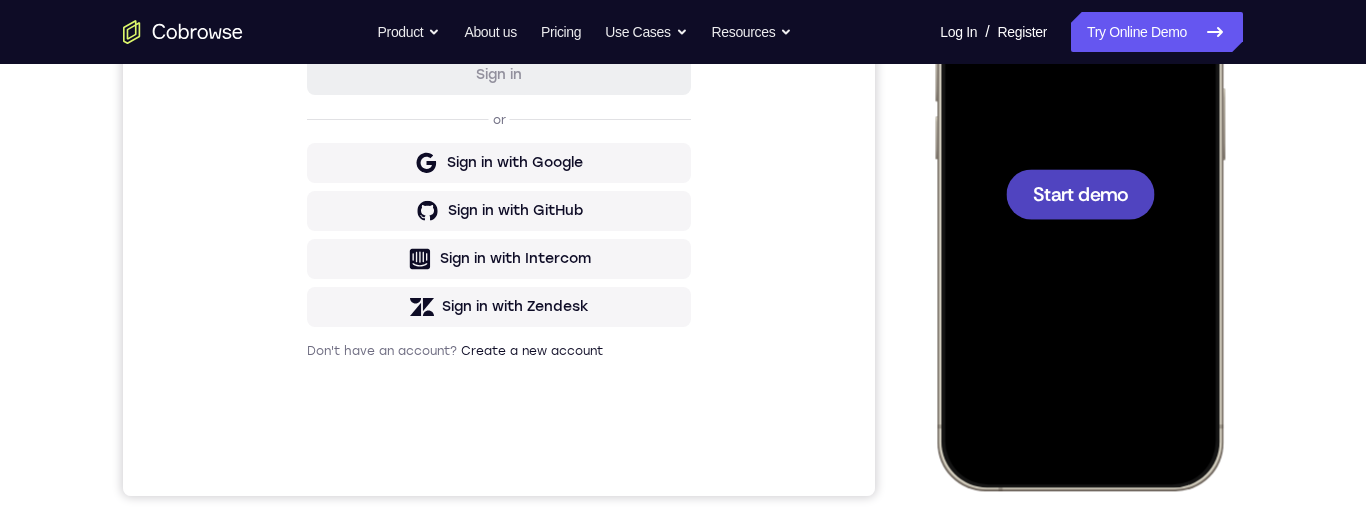 click at bounding box center (1080, 194) 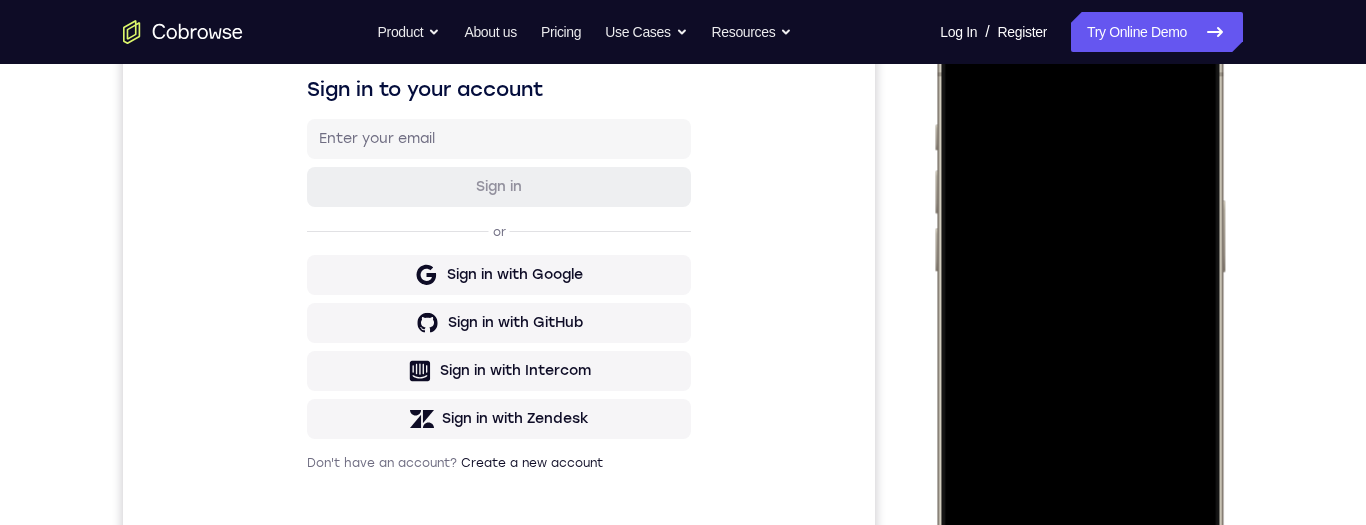 scroll, scrollTop: 323, scrollLeft: 0, axis: vertical 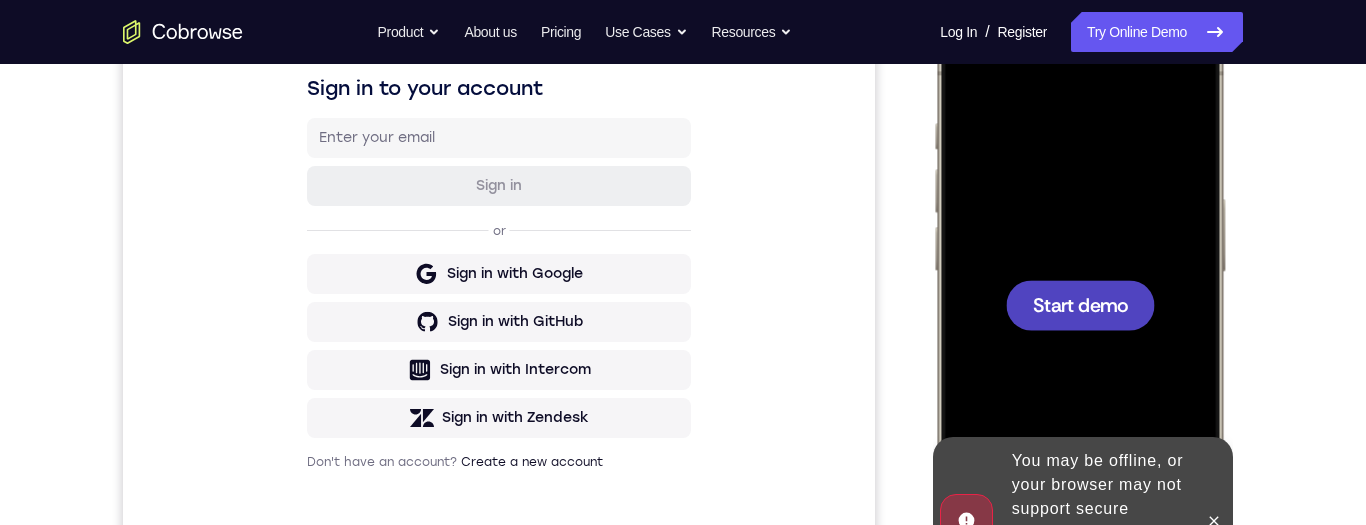 click on "Start demo" at bounding box center (1080, 304) 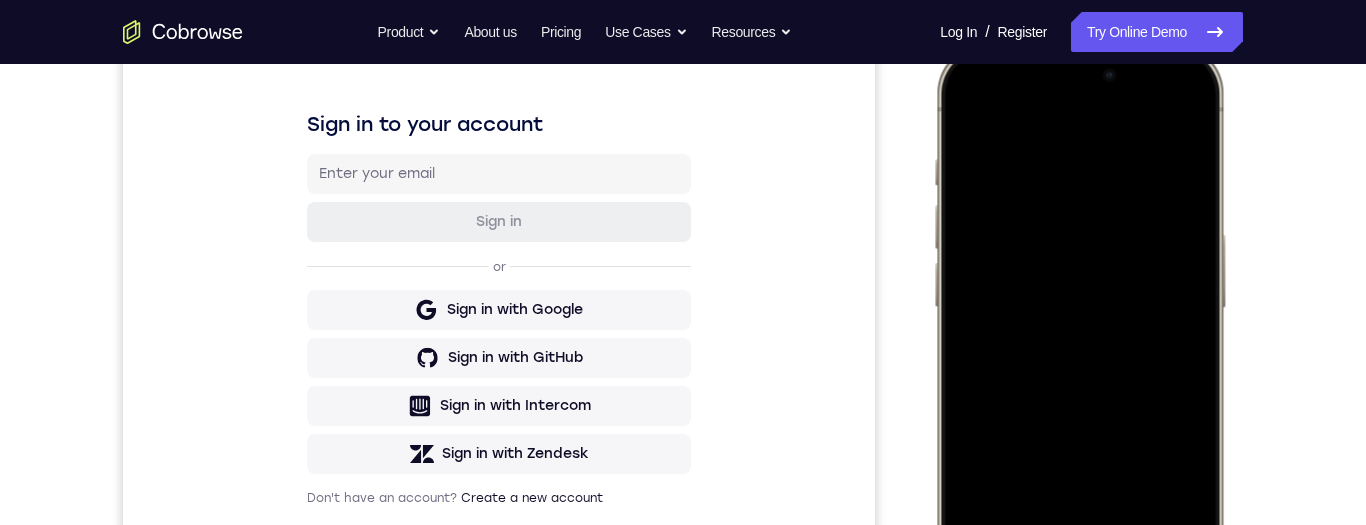 scroll, scrollTop: 276, scrollLeft: 0, axis: vertical 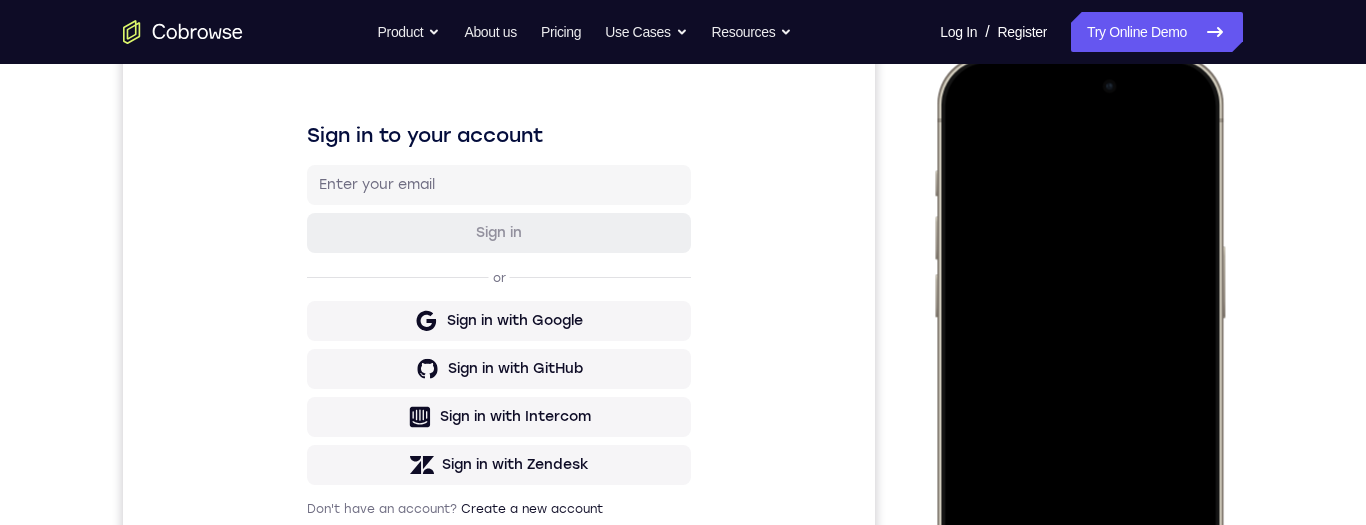 drag, startPoint x: 1005, startPoint y: 84, endPoint x: 1039, endPoint y: 201, distance: 121.84006 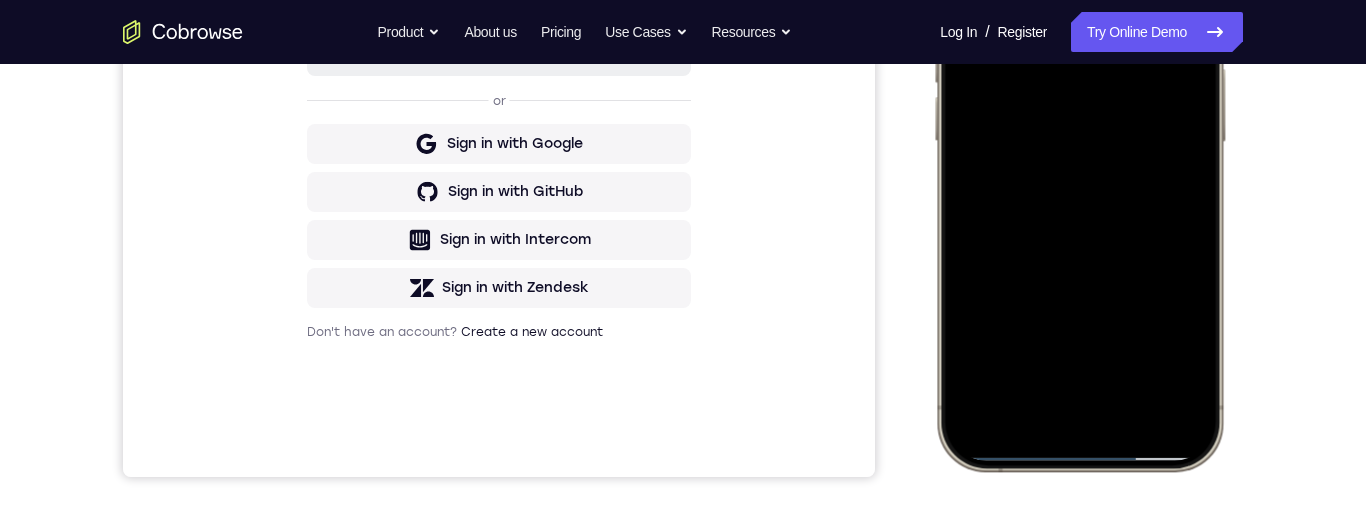 scroll, scrollTop: 262, scrollLeft: 0, axis: vertical 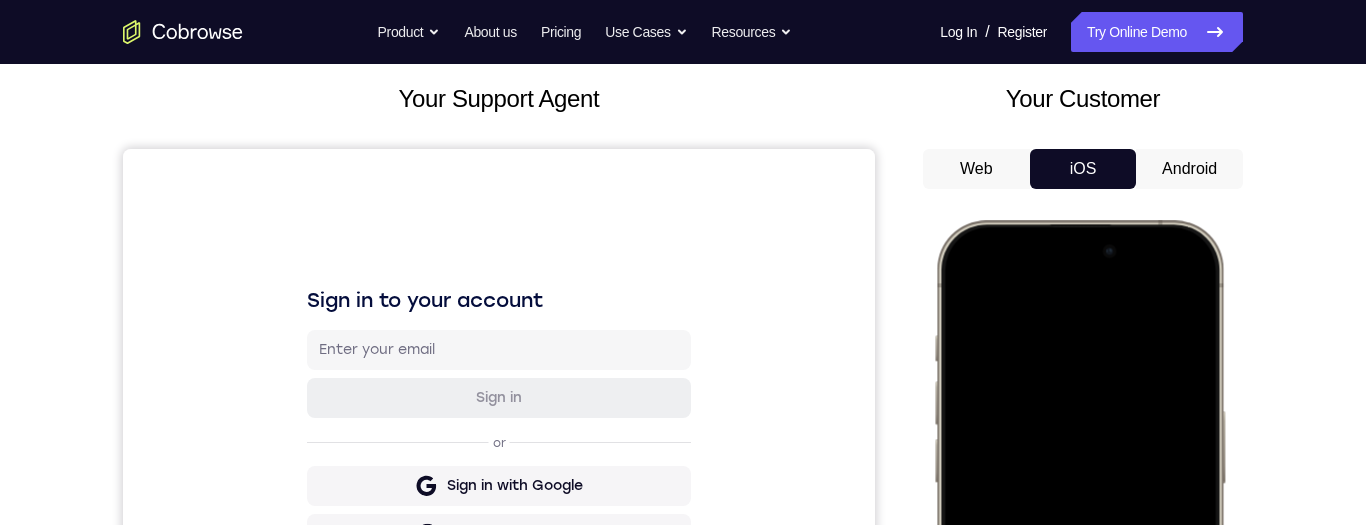 click on "Android" at bounding box center (1189, 169) 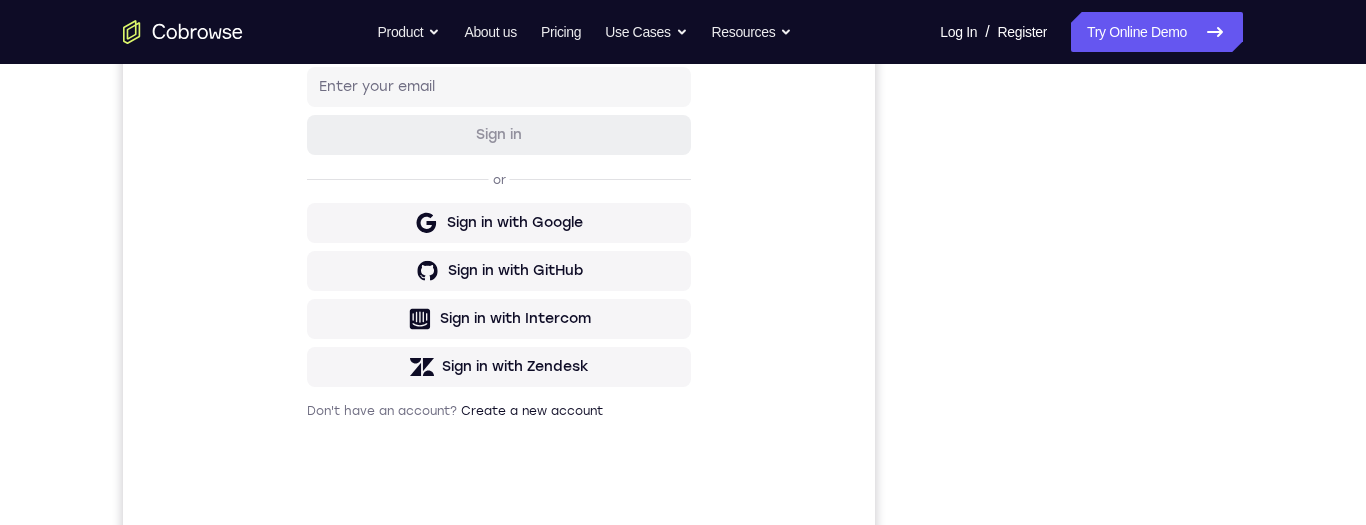 scroll, scrollTop: 299, scrollLeft: 0, axis: vertical 